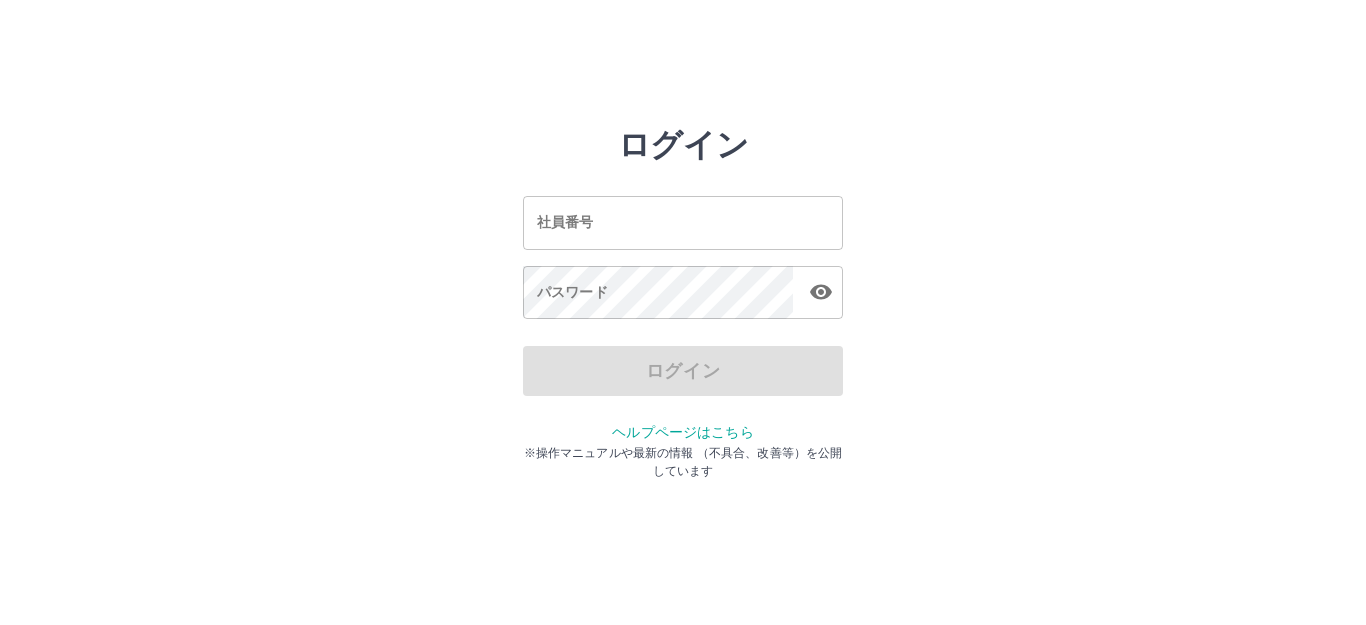 scroll, scrollTop: 0, scrollLeft: 0, axis: both 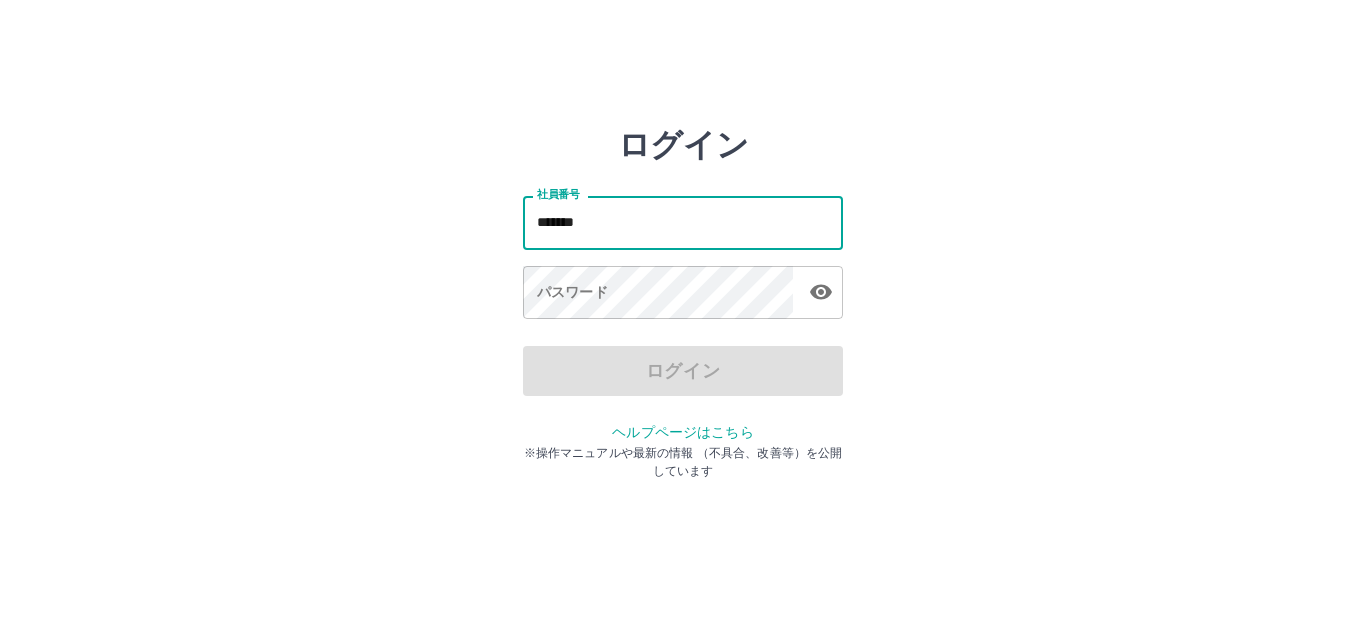 type on "*******" 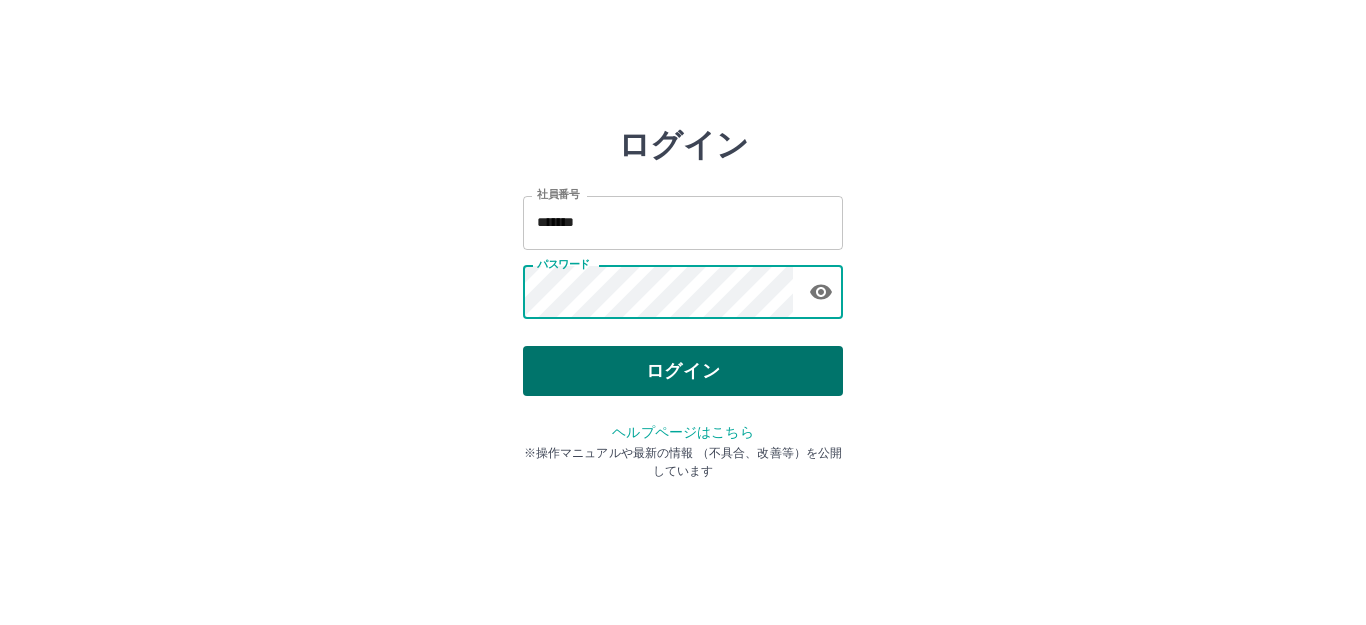 click on "ログイン" at bounding box center [683, 371] 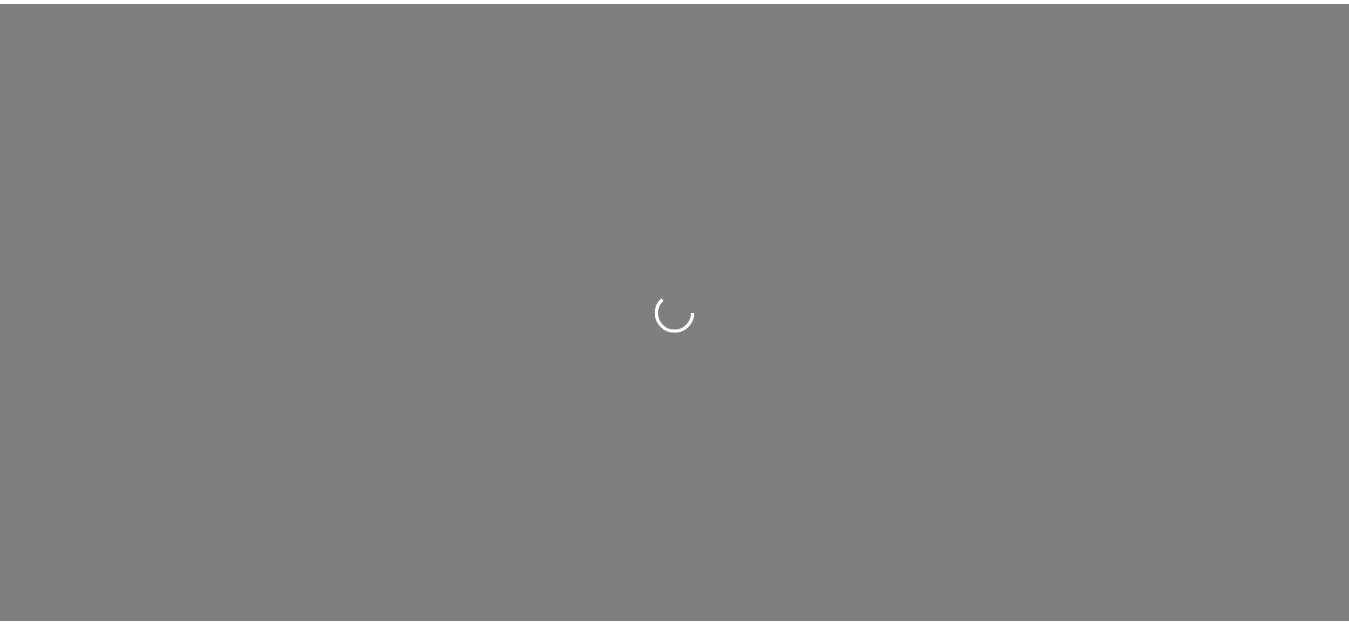 scroll, scrollTop: 0, scrollLeft: 0, axis: both 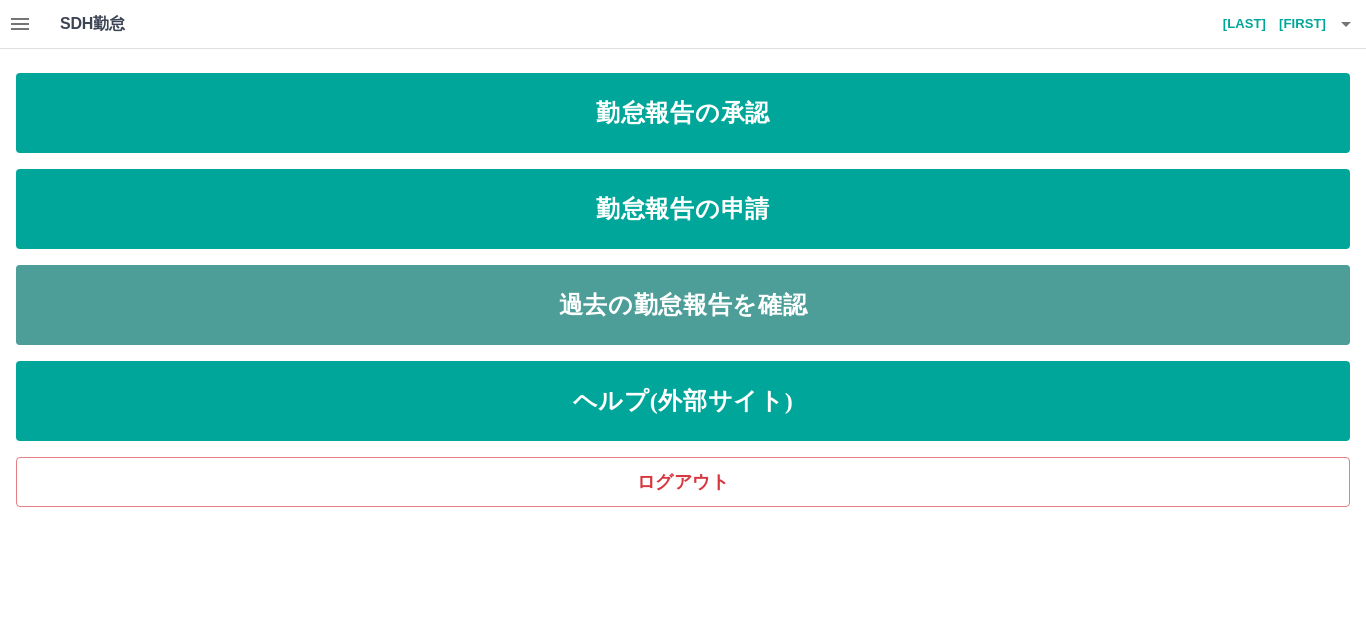 click on "過去の勤怠報告を確認" at bounding box center (683, 305) 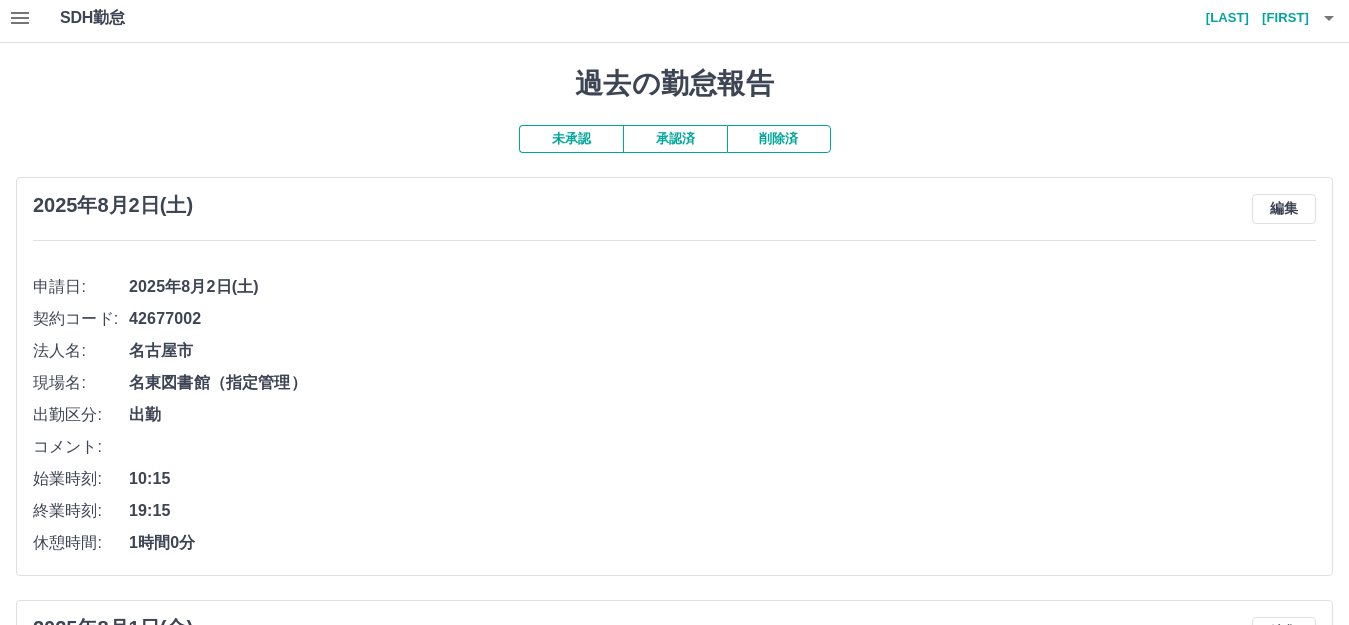 scroll, scrollTop: 0, scrollLeft: 0, axis: both 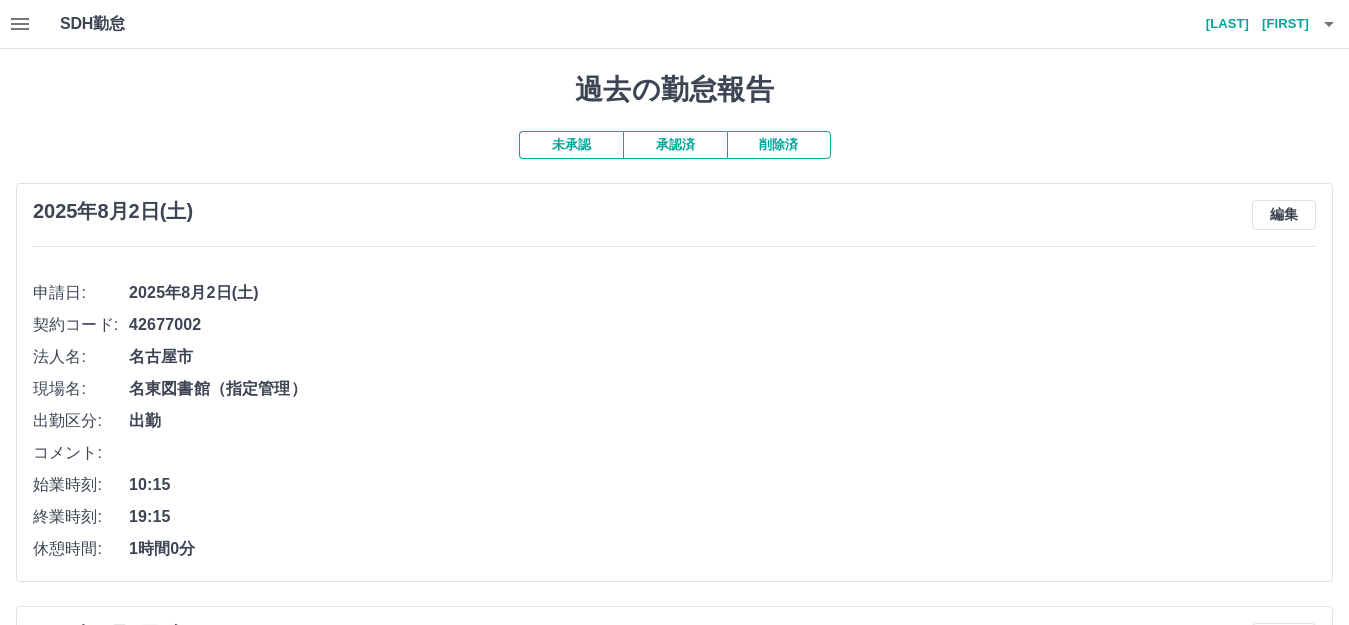 click 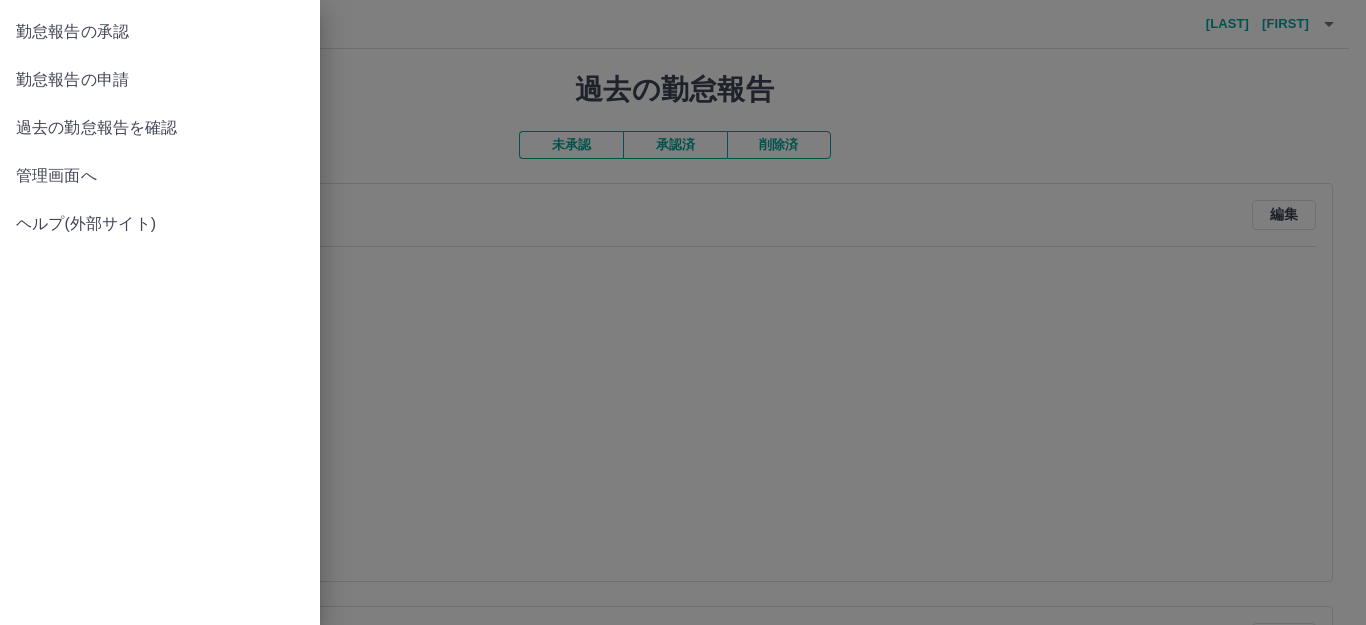 click on "勤怠報告の申請" at bounding box center (160, 80) 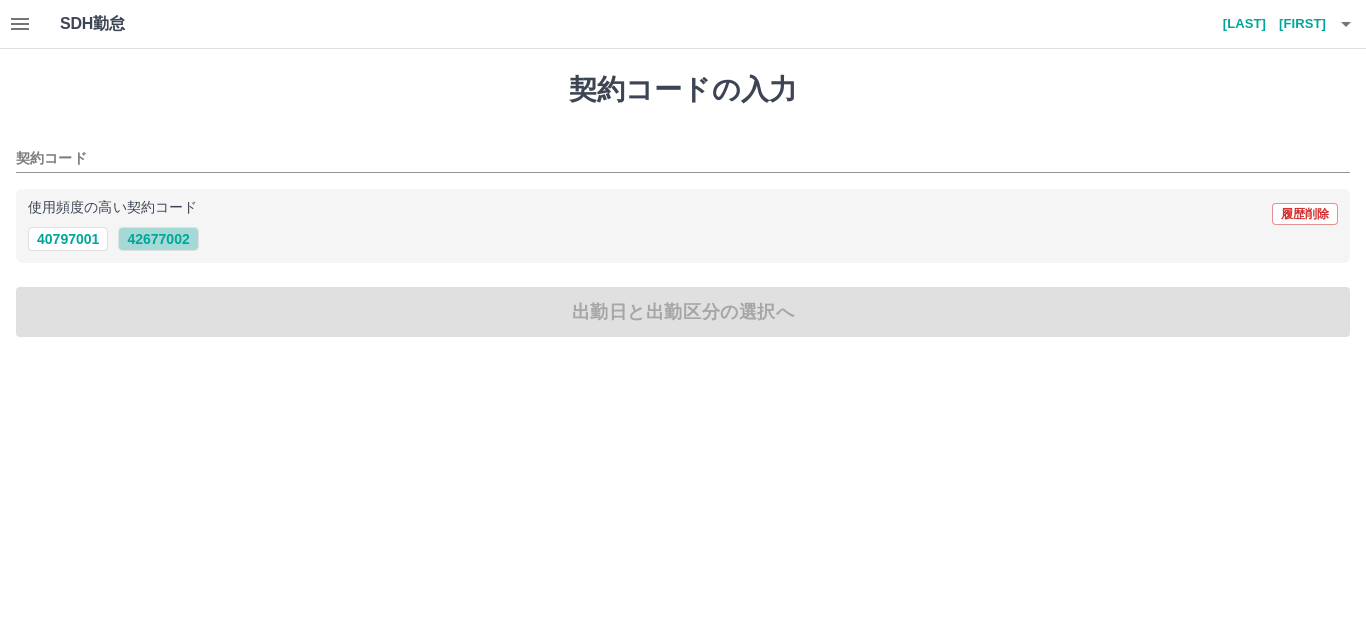 click on "42677002" at bounding box center (158, 239) 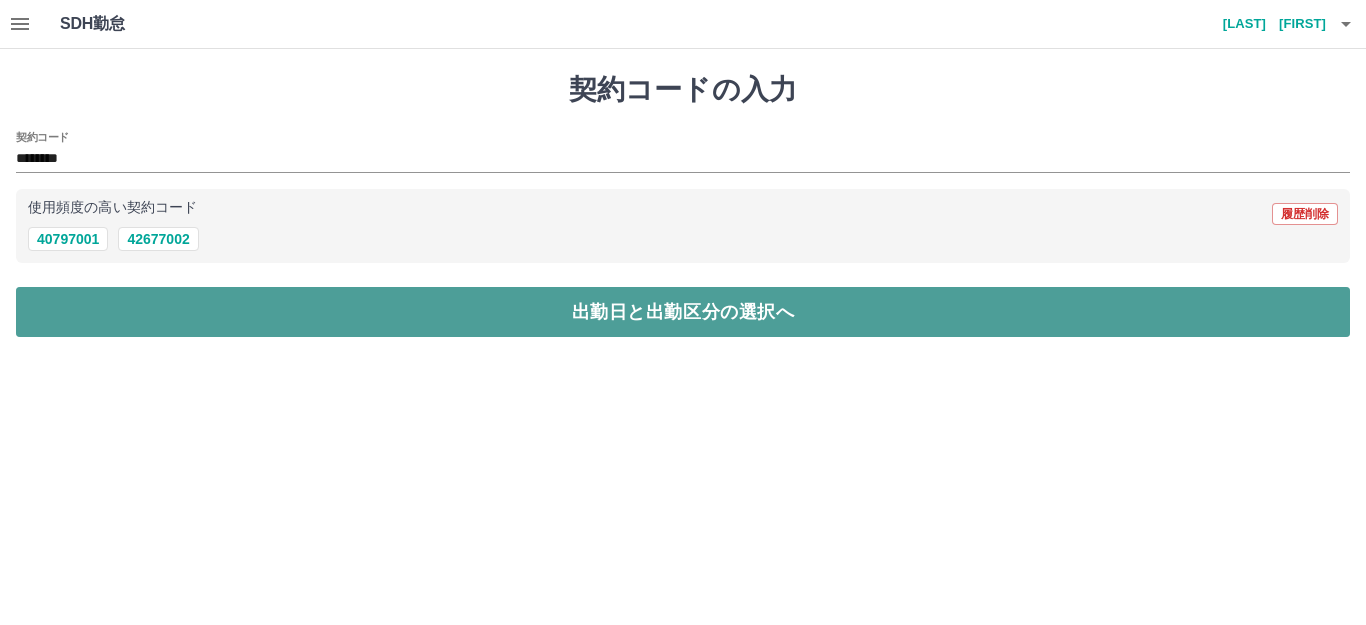 click on "出勤日と出勤区分の選択へ" at bounding box center (683, 312) 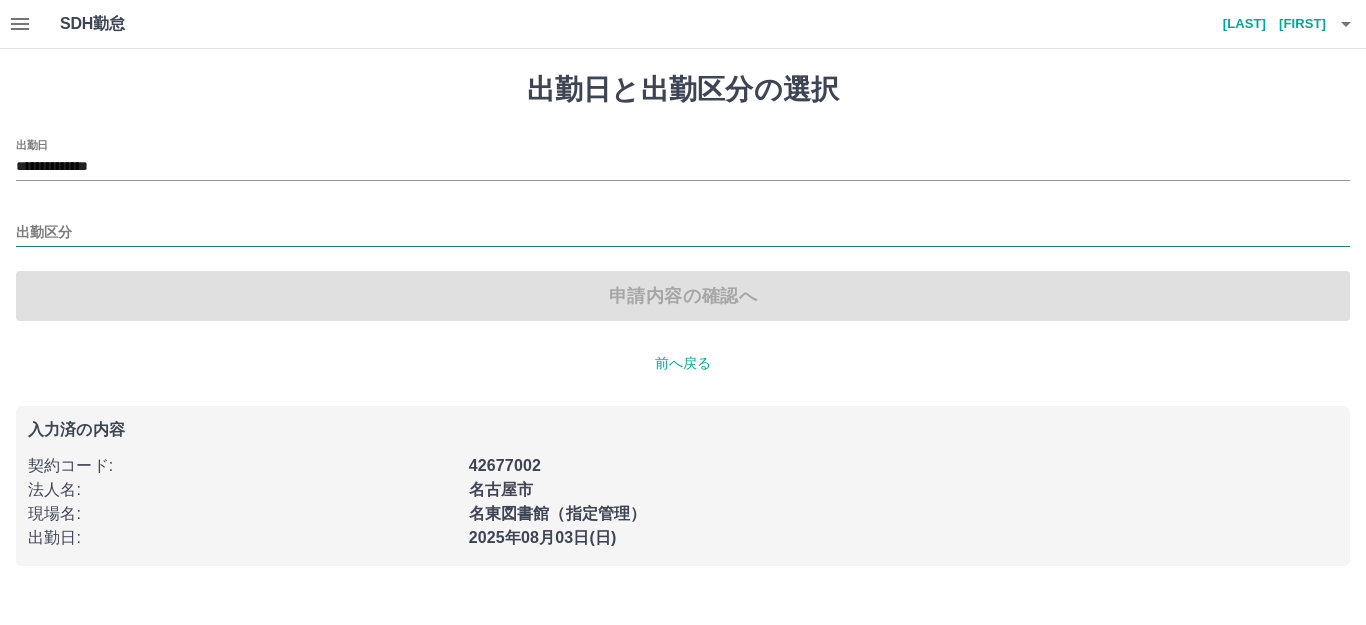 click on "出勤区分" at bounding box center [683, 233] 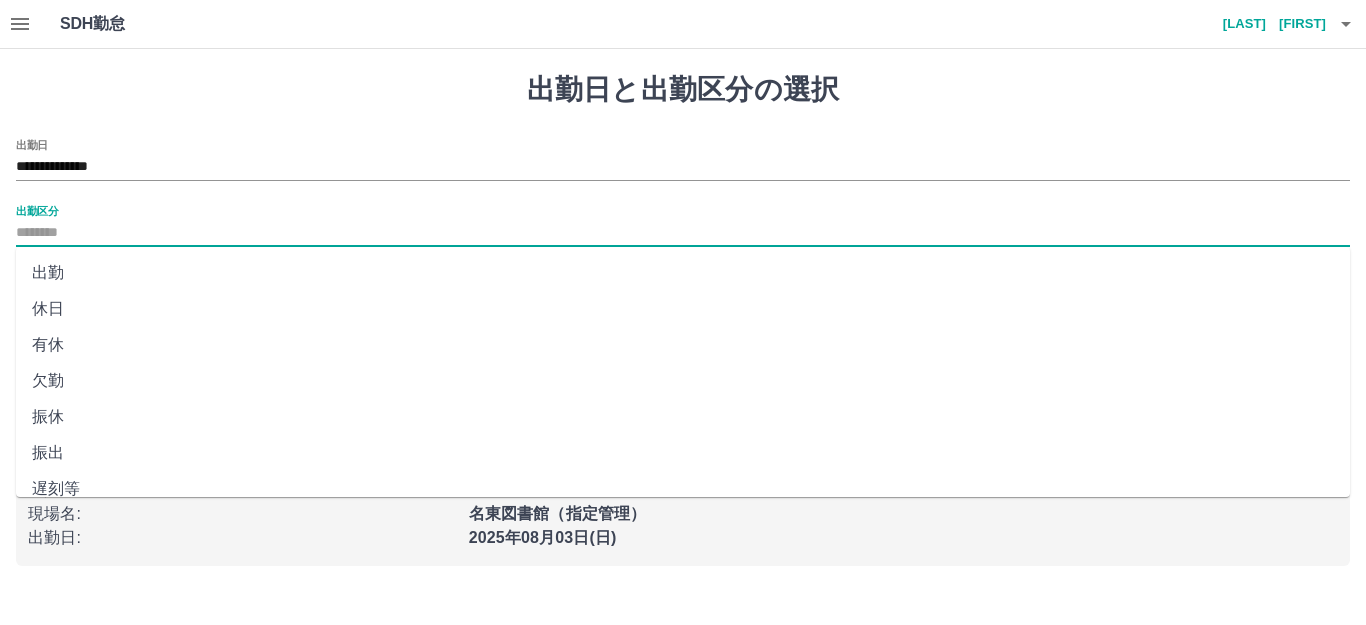 click on "出勤" at bounding box center (683, 273) 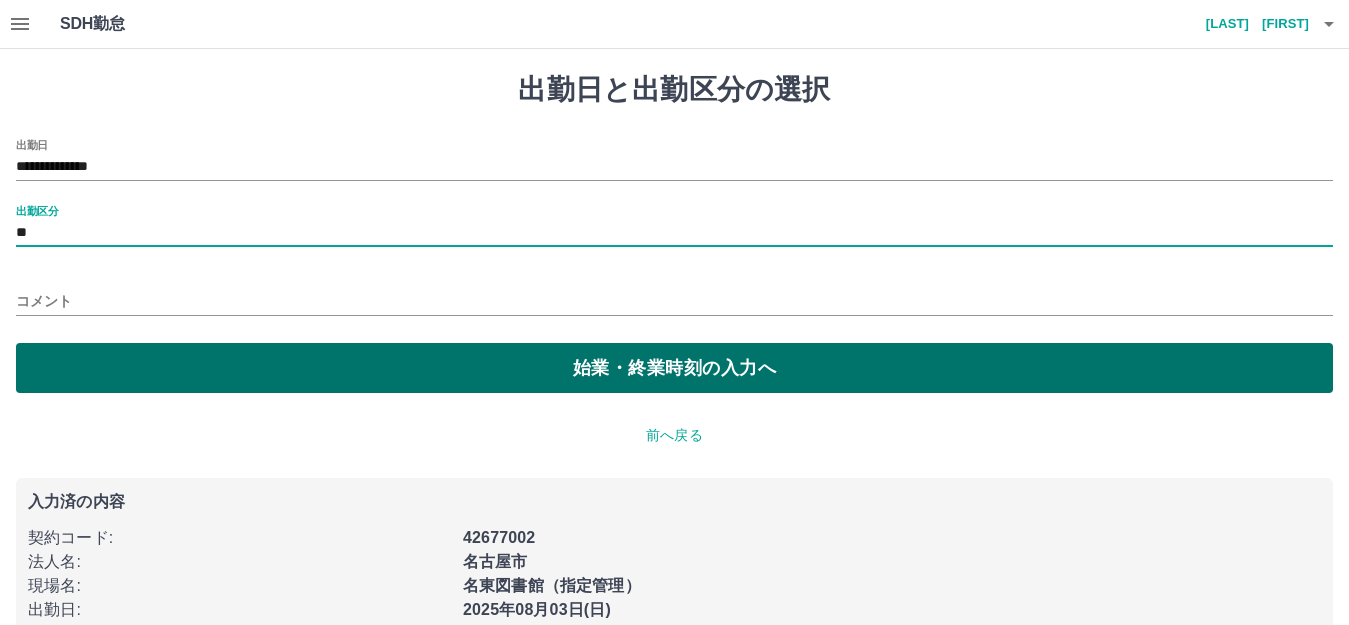 click on "始業・終業時刻の入力へ" at bounding box center (674, 368) 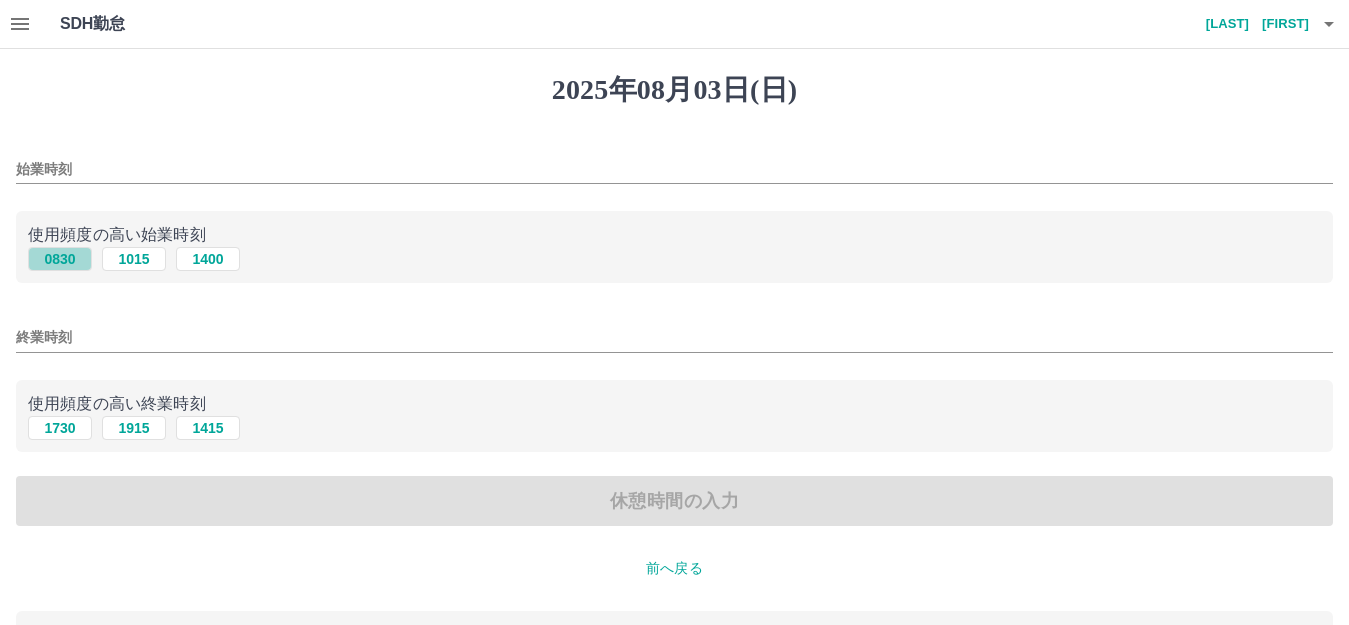 click on "0830" at bounding box center [60, 259] 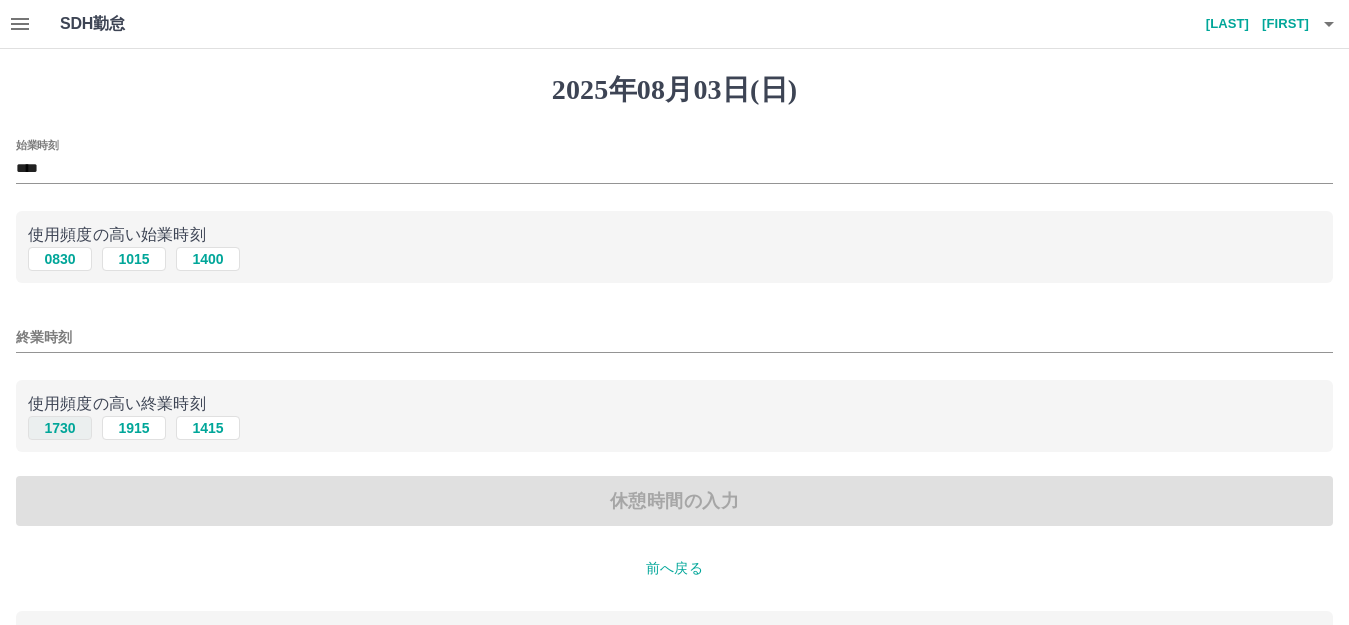 click on "1730" at bounding box center (60, 428) 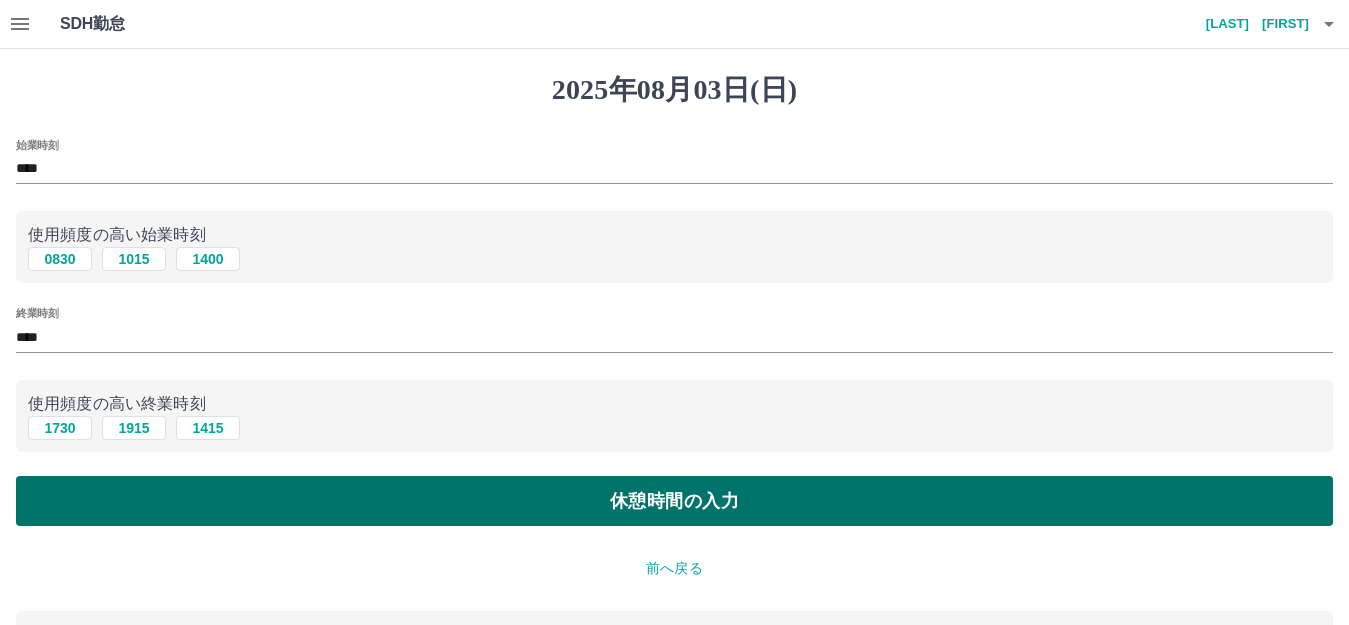 click on "休憩時間の入力" at bounding box center [674, 501] 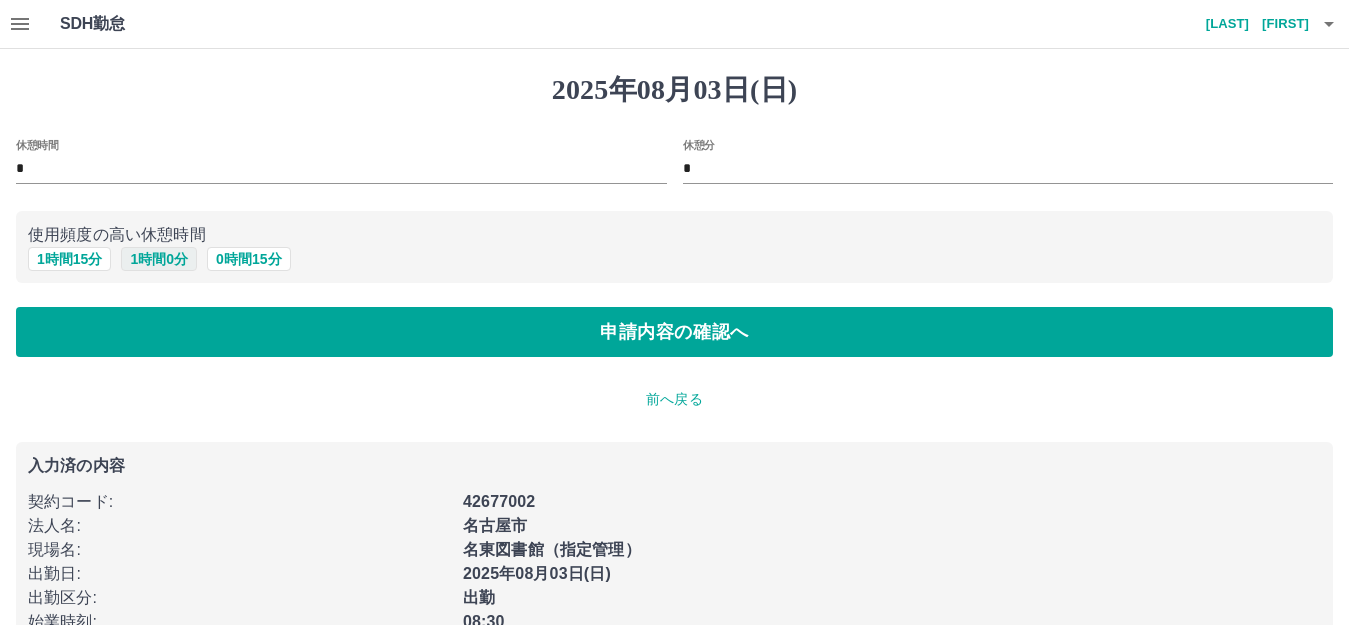 click on "1 時間 0 分" at bounding box center (159, 259) 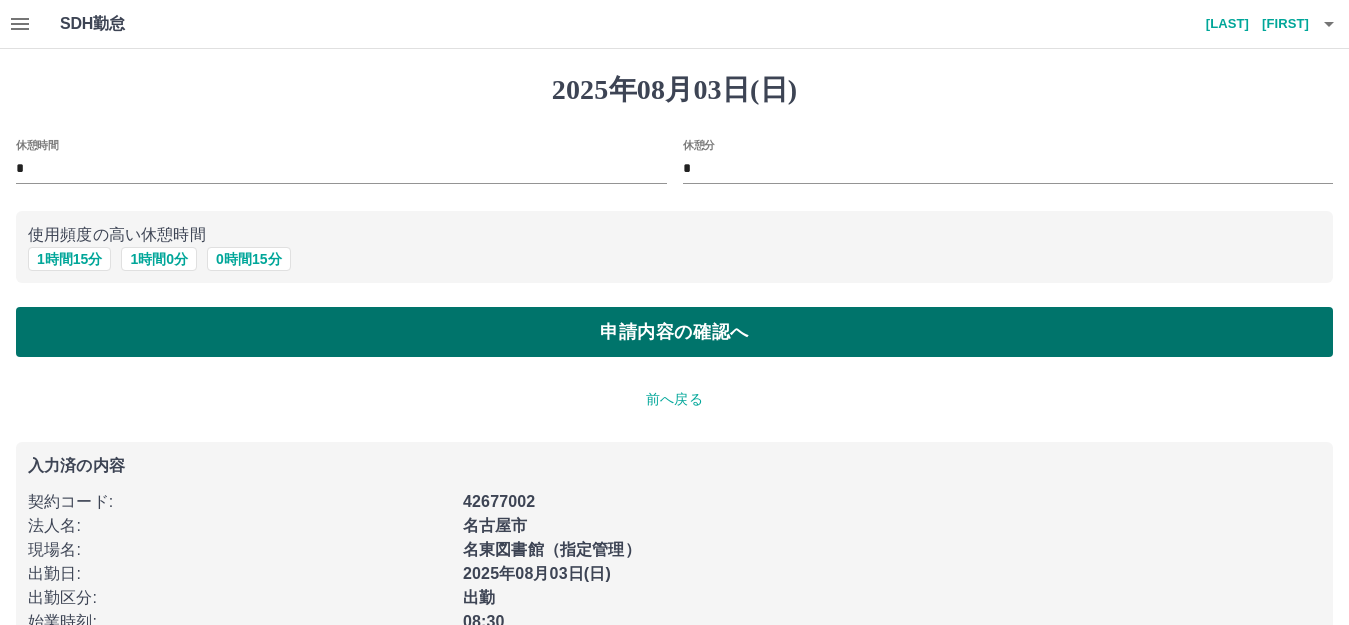 click on "申請内容の確認へ" at bounding box center [674, 332] 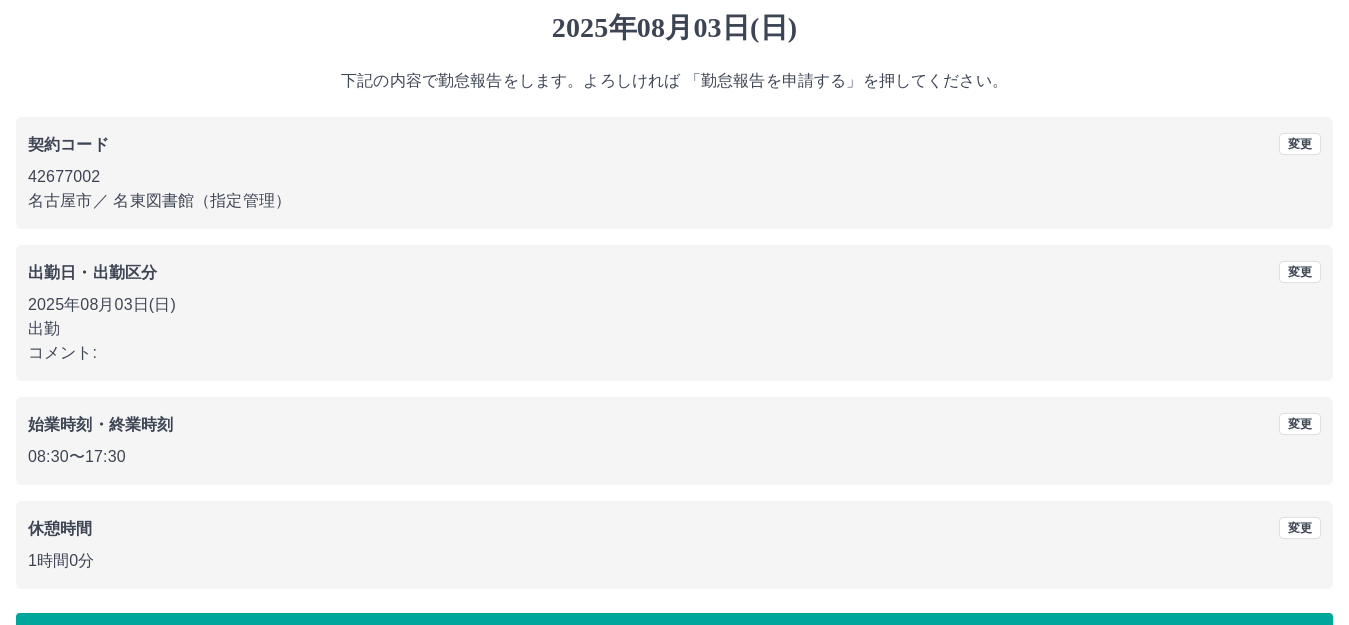 scroll, scrollTop: 124, scrollLeft: 0, axis: vertical 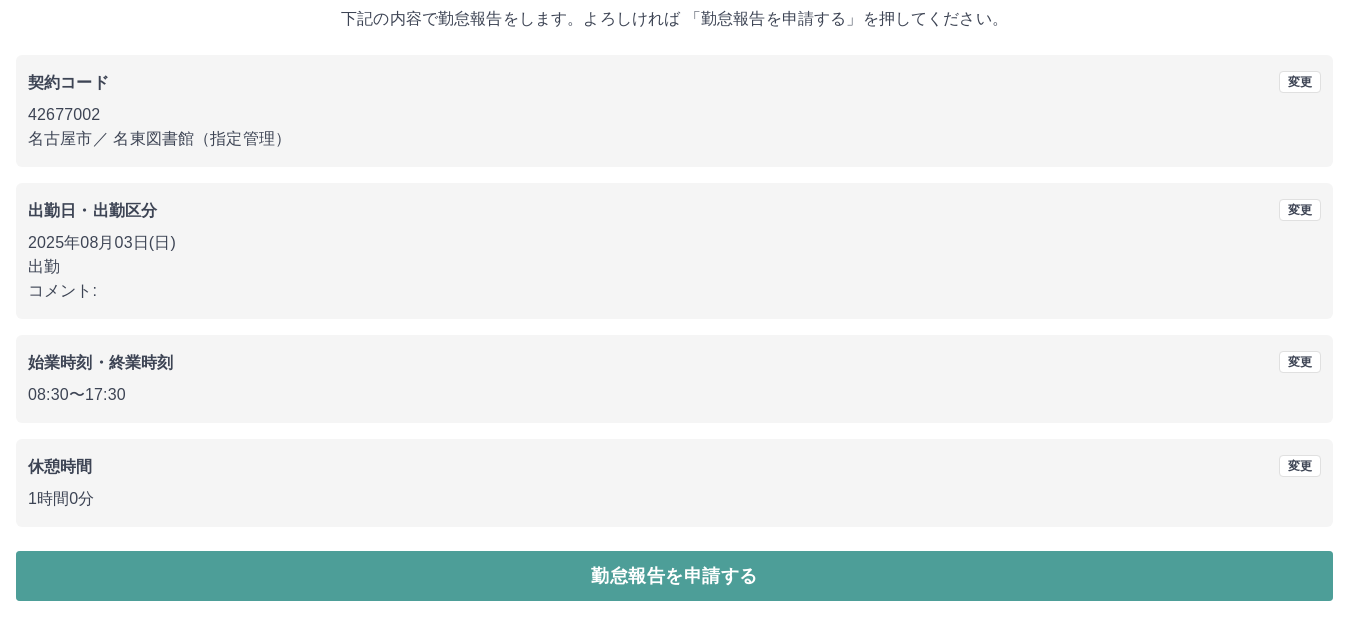 click on "勤怠報告を申請する" at bounding box center (674, 576) 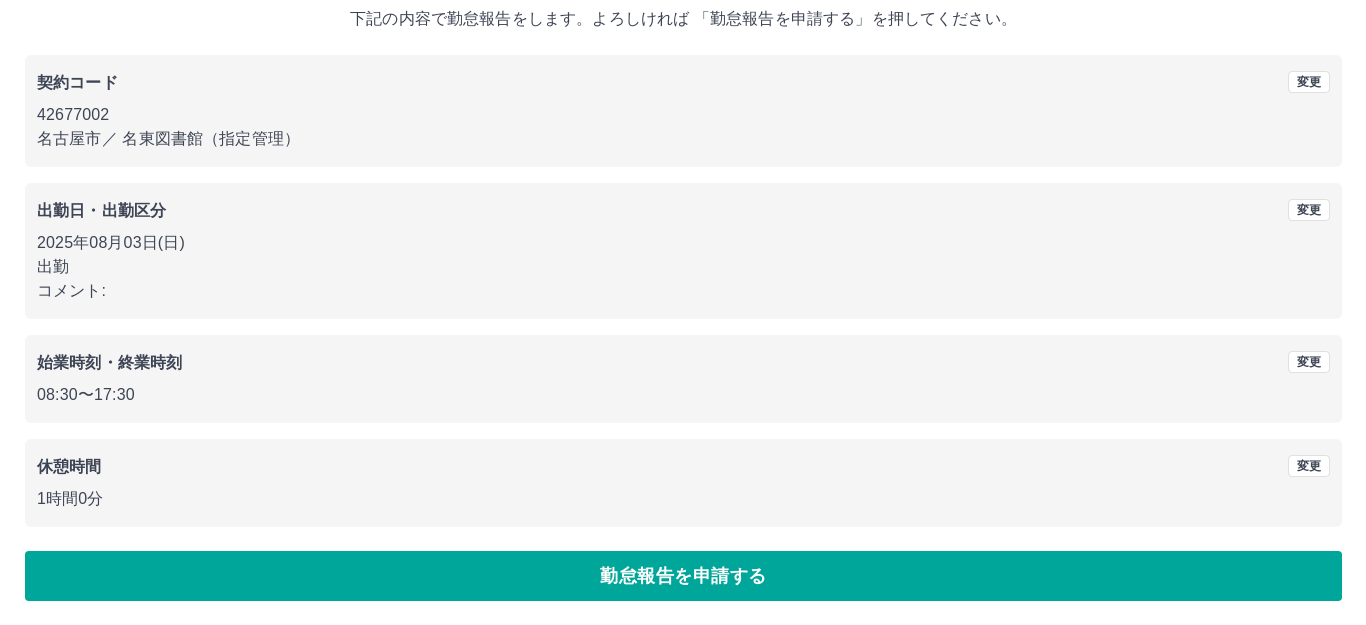 scroll, scrollTop: 0, scrollLeft: 0, axis: both 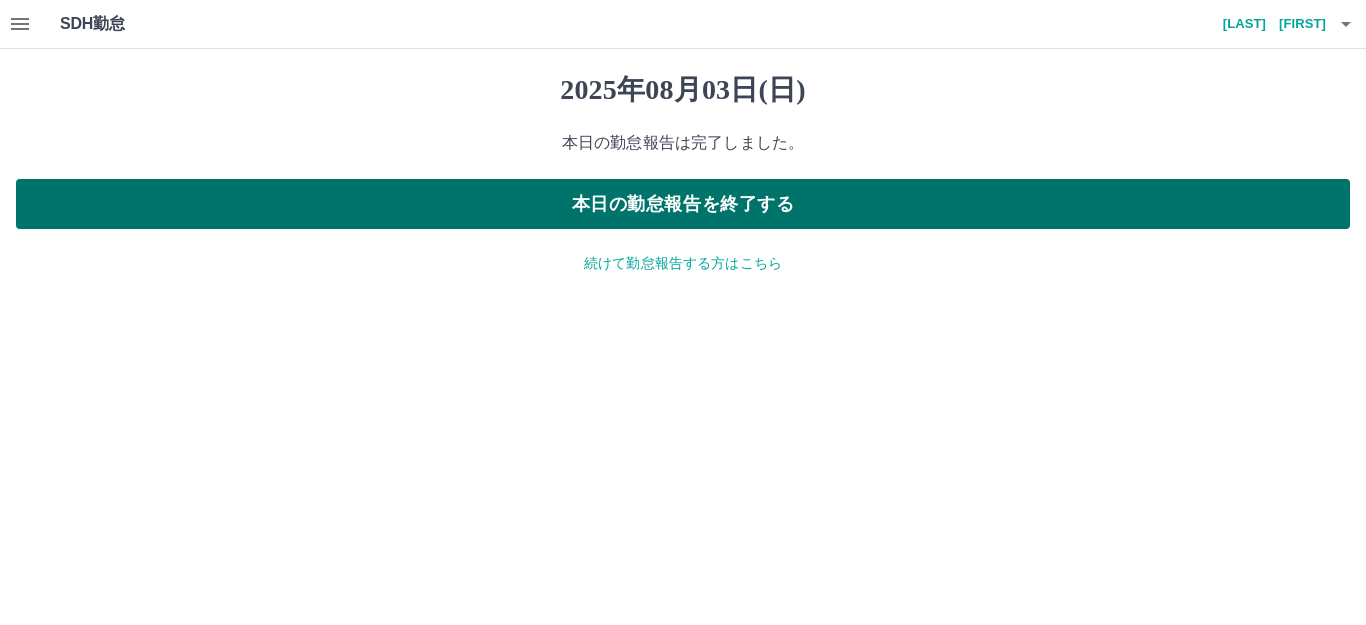 click on "本日の勤怠報告を終了する" at bounding box center (683, 204) 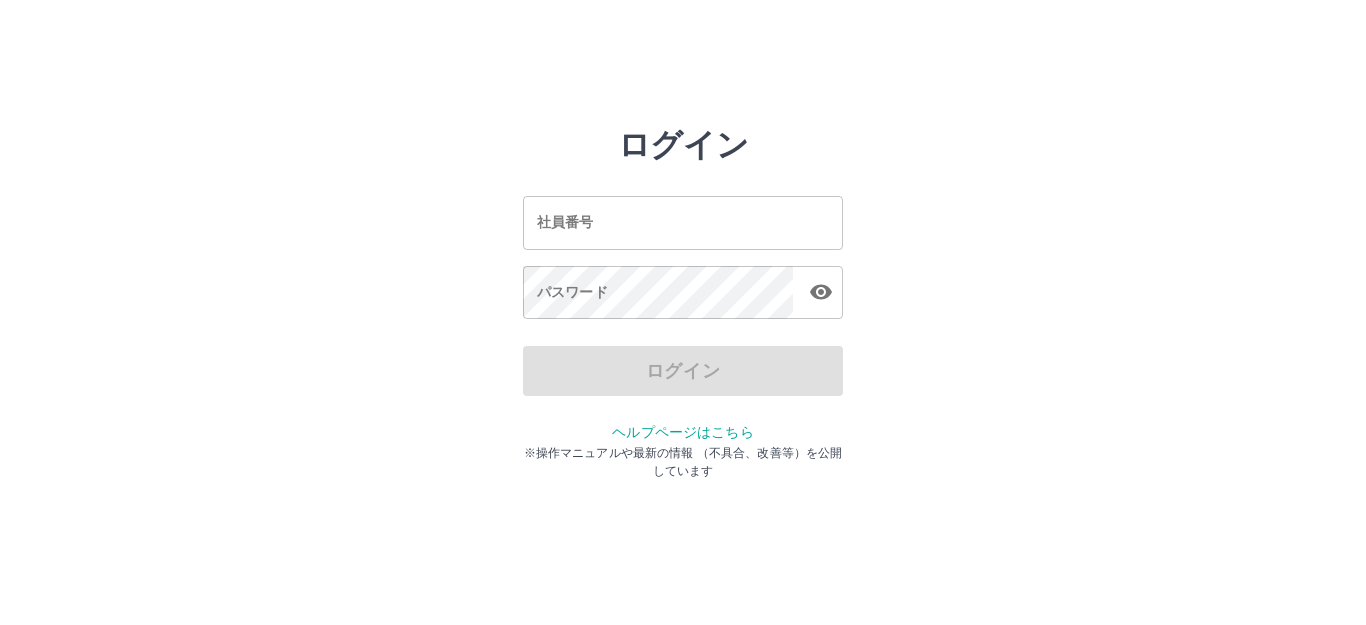 scroll, scrollTop: 0, scrollLeft: 0, axis: both 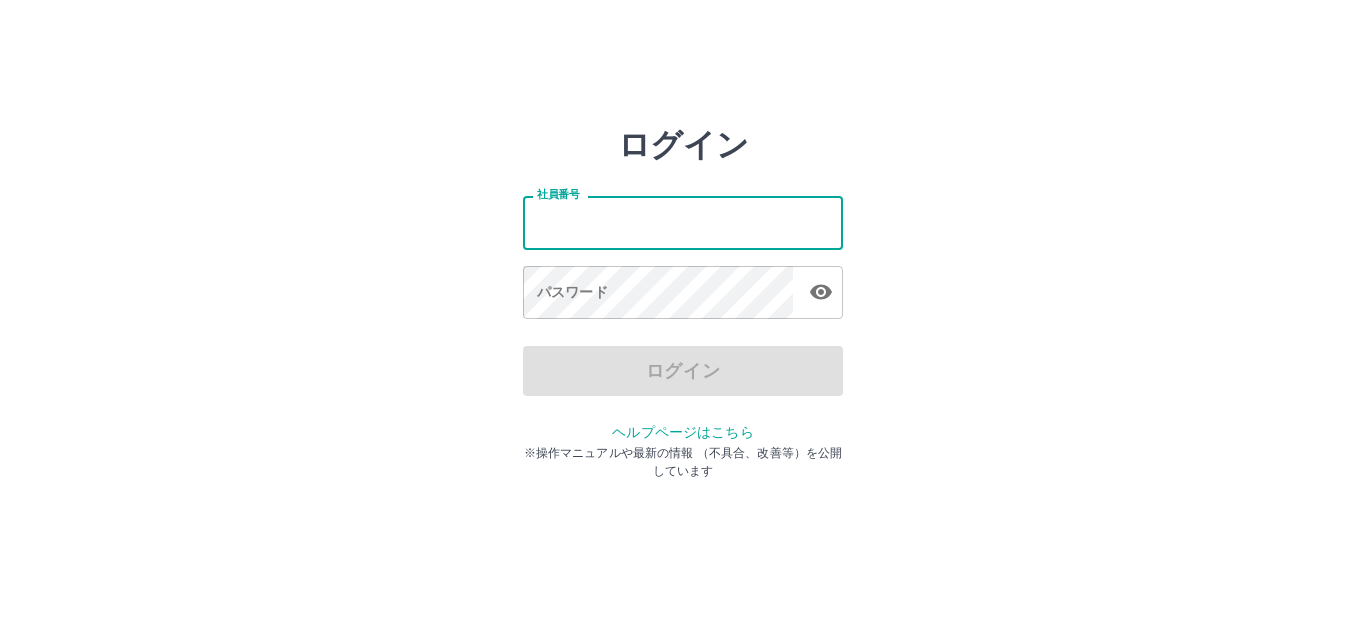 click on "社員番号" at bounding box center [683, 222] 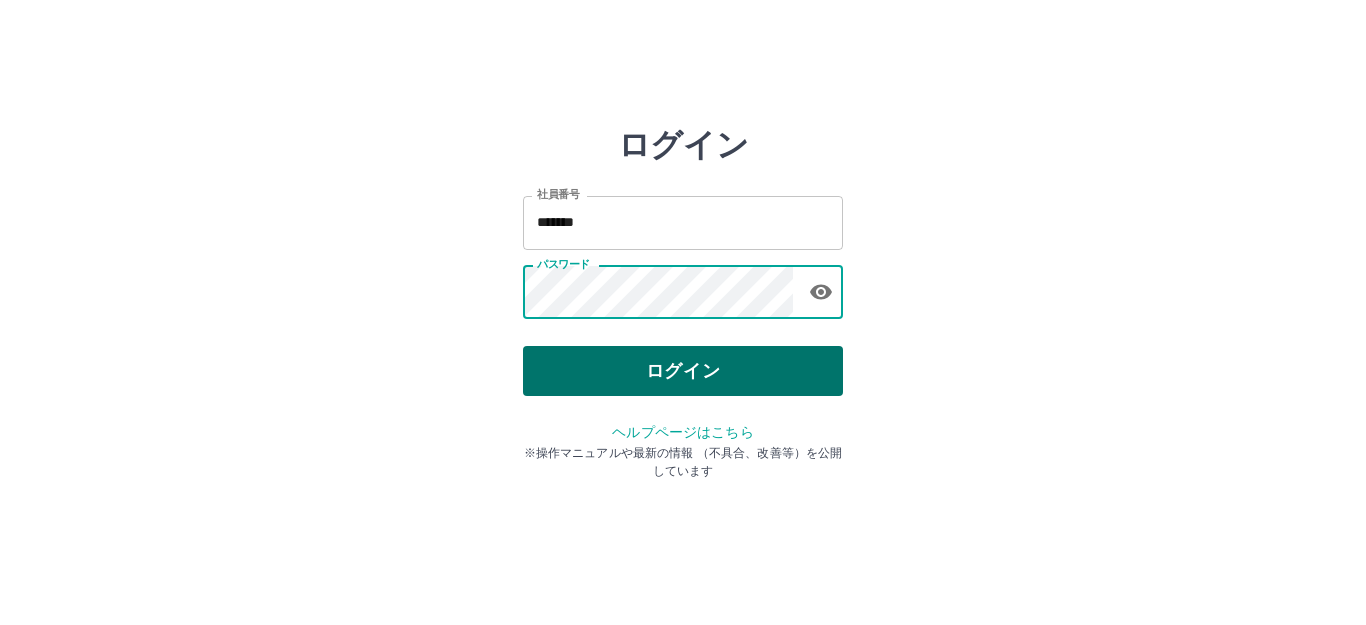 click on "ログイン" at bounding box center [683, 371] 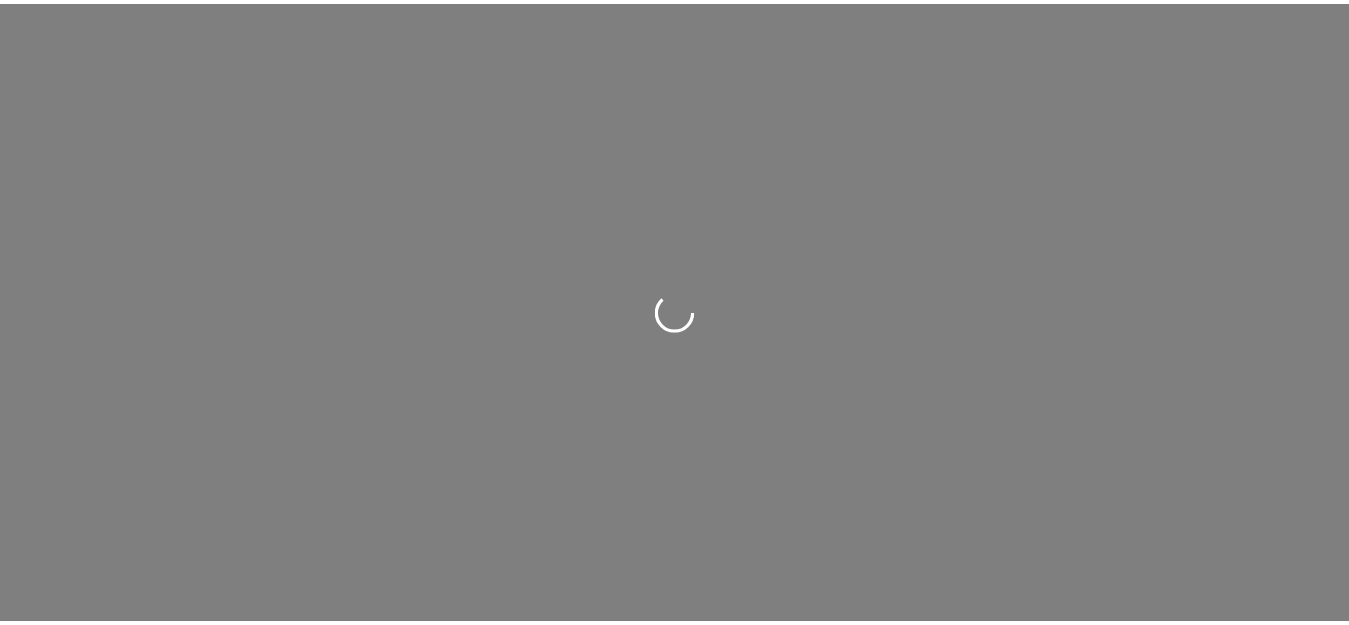 scroll, scrollTop: 0, scrollLeft: 0, axis: both 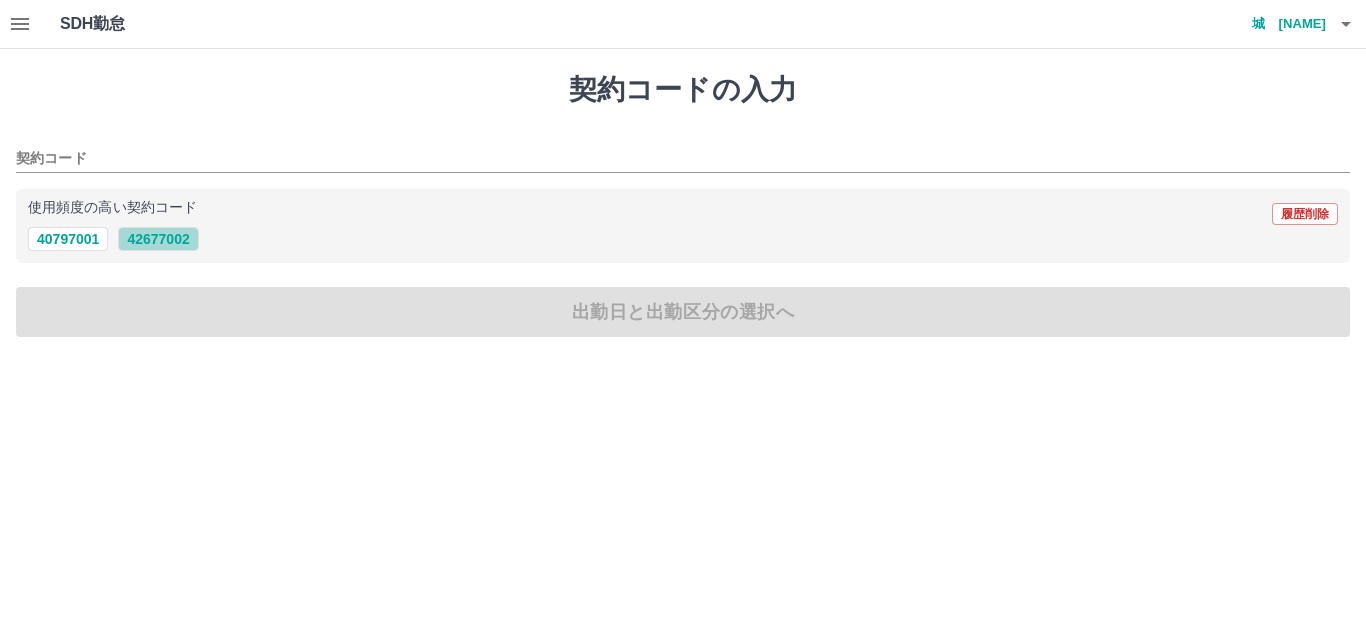 click on "42677002" at bounding box center (158, 239) 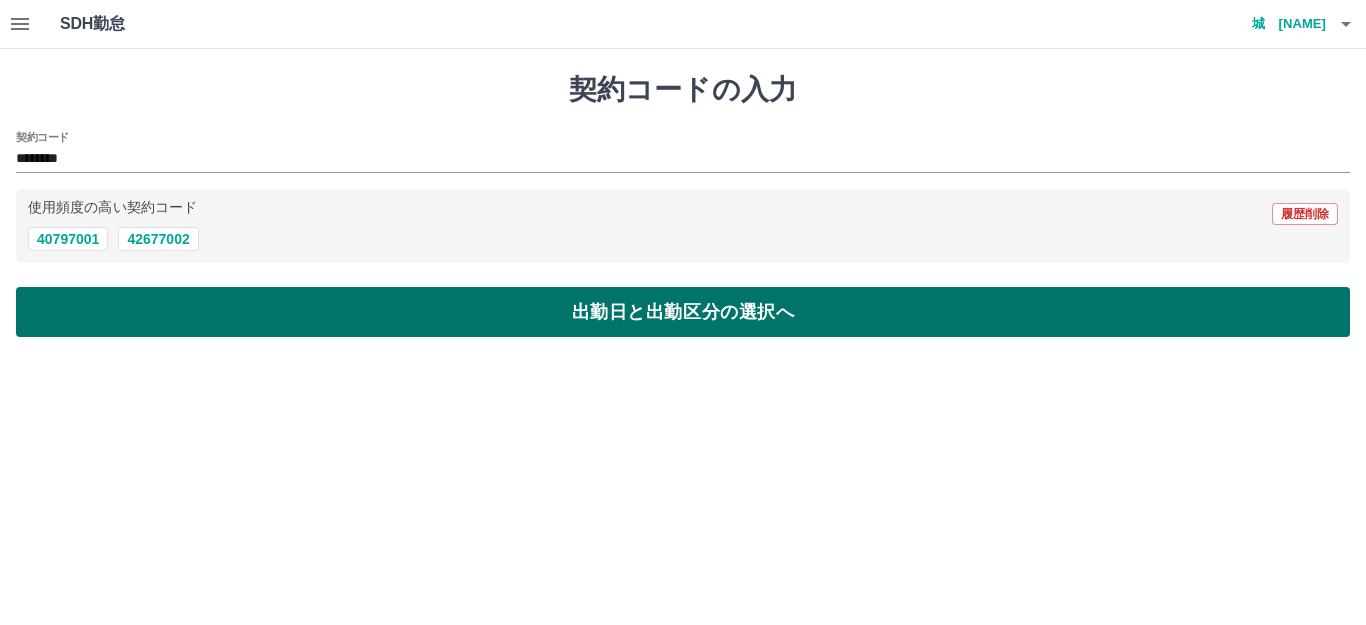 click on "出勤日と出勤区分の選択へ" at bounding box center (683, 312) 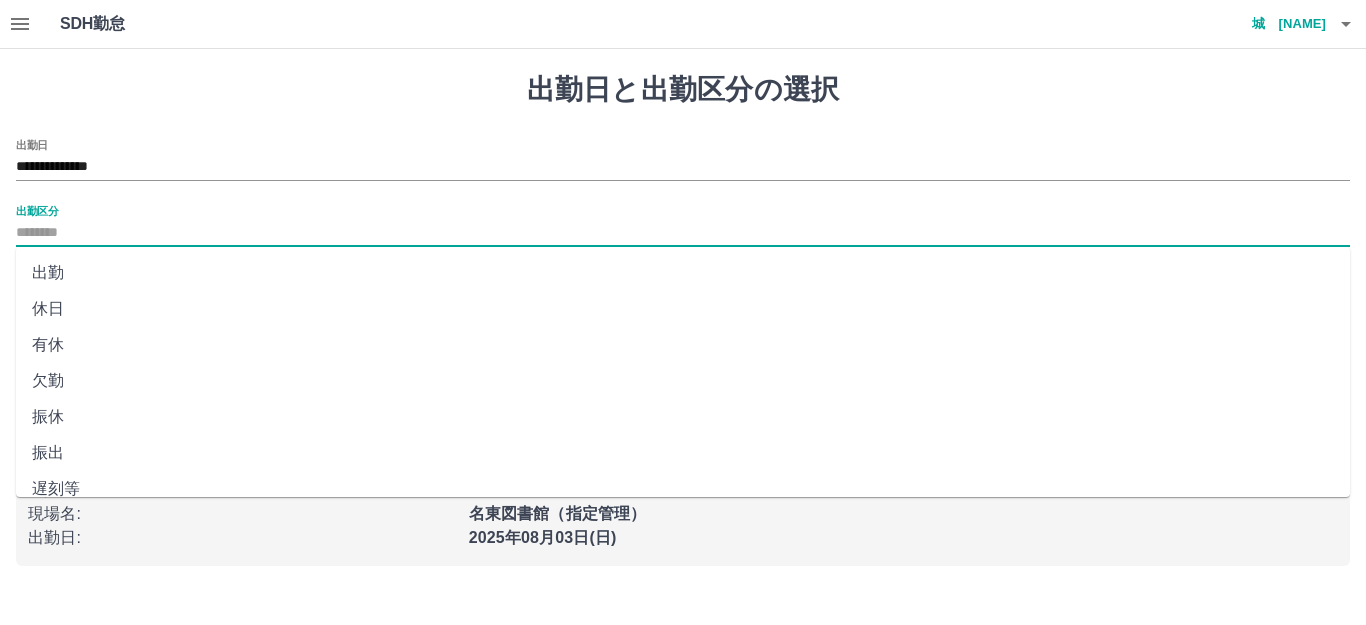 click on "出勤区分" at bounding box center [683, 233] 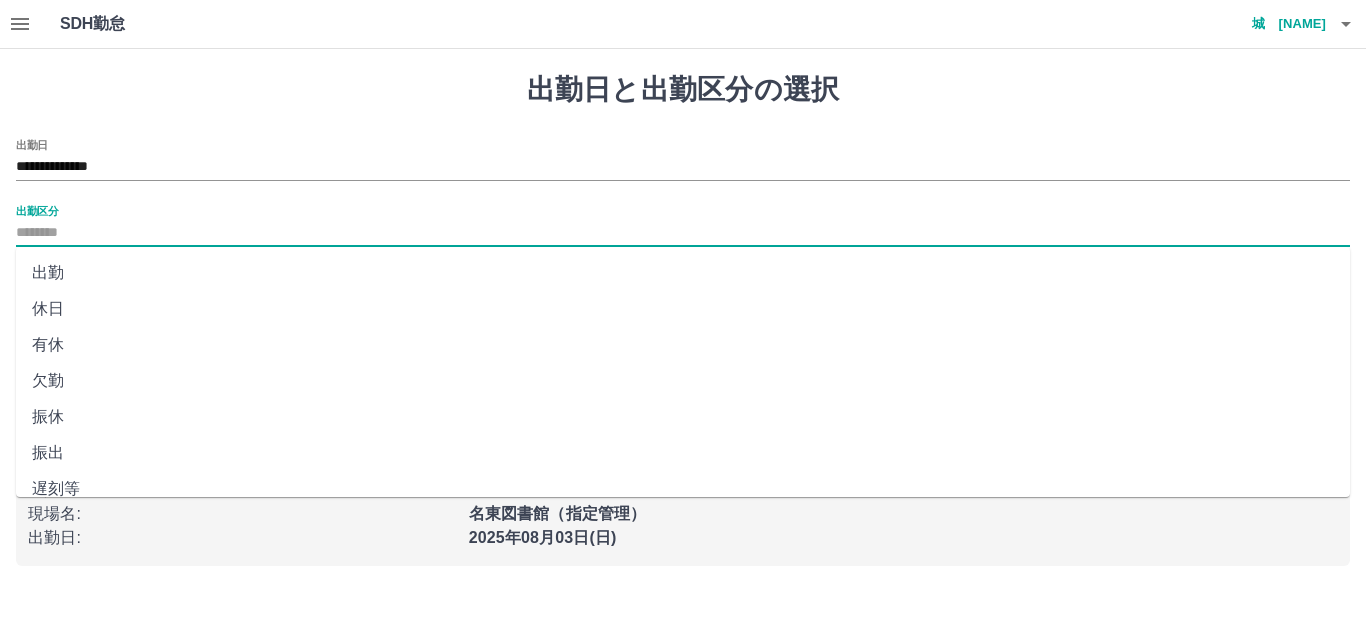 click on "出勤" at bounding box center (683, 273) 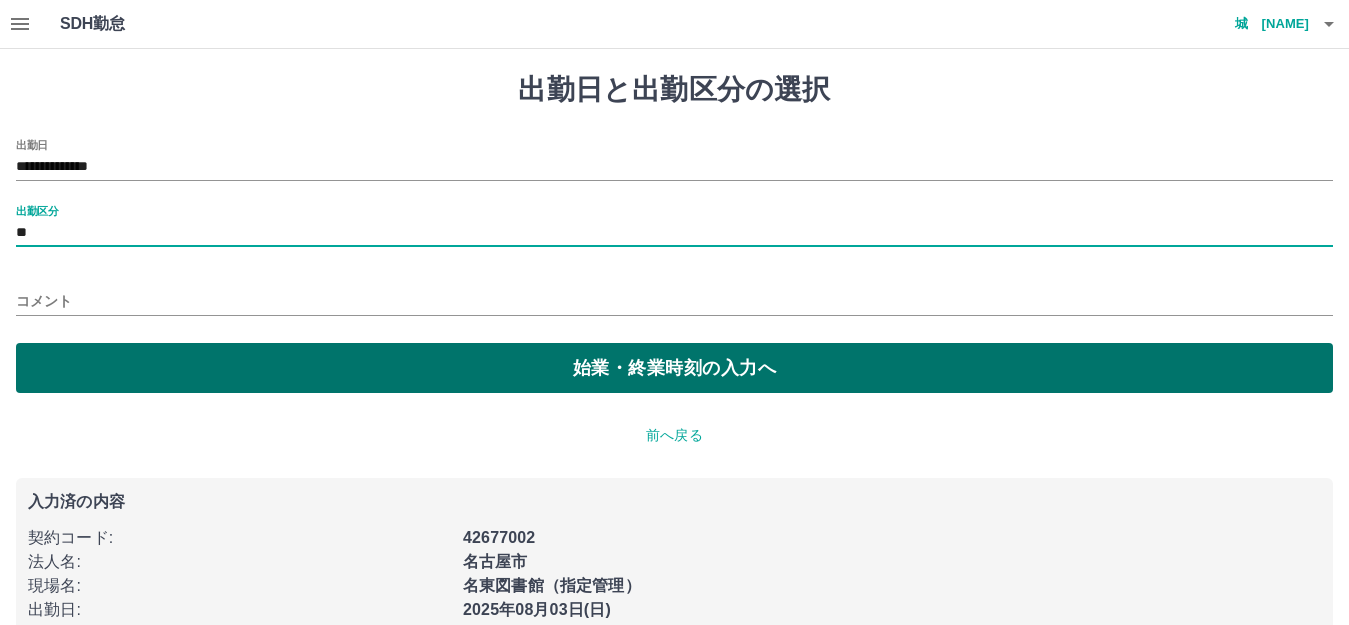 click on "始業・終業時刻の入力へ" at bounding box center [674, 368] 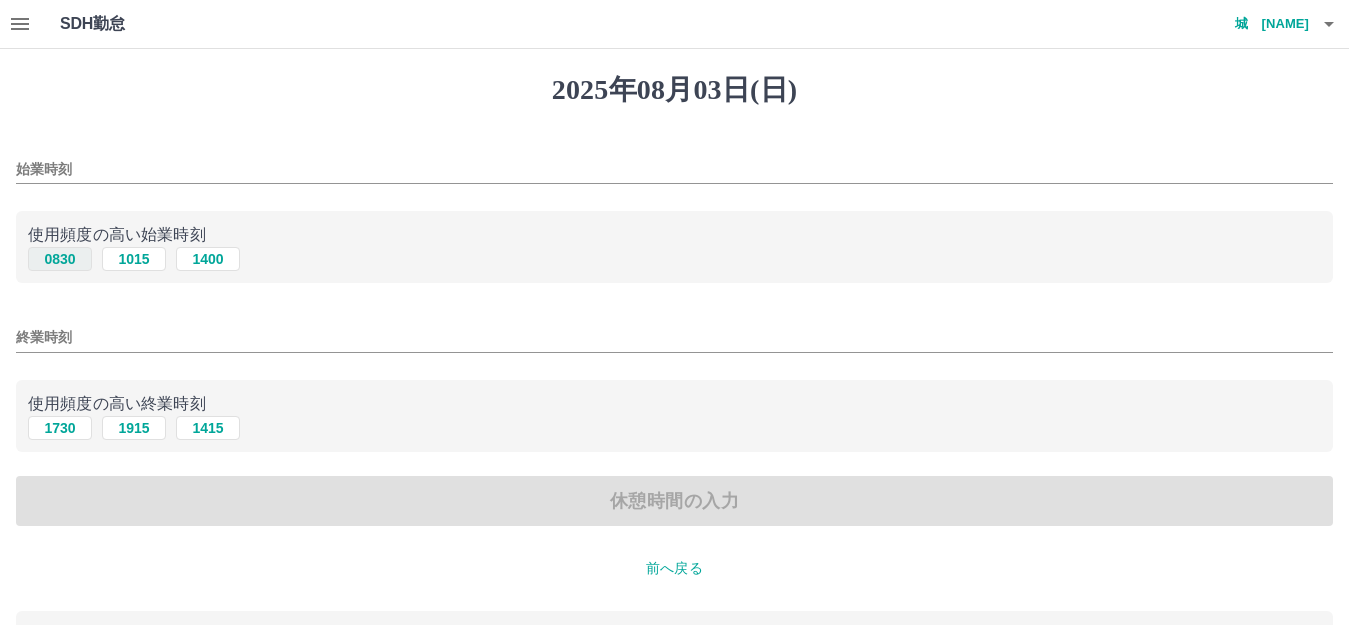 click on "0830" at bounding box center [60, 259] 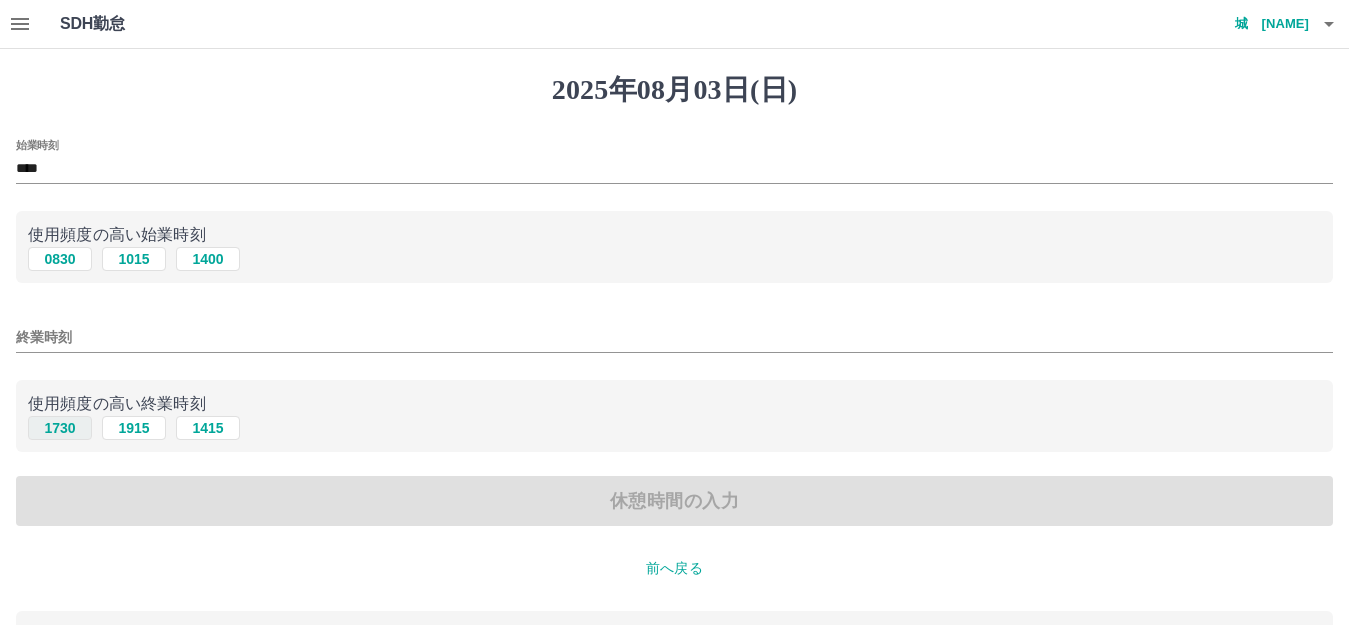 click on "1730" at bounding box center (60, 428) 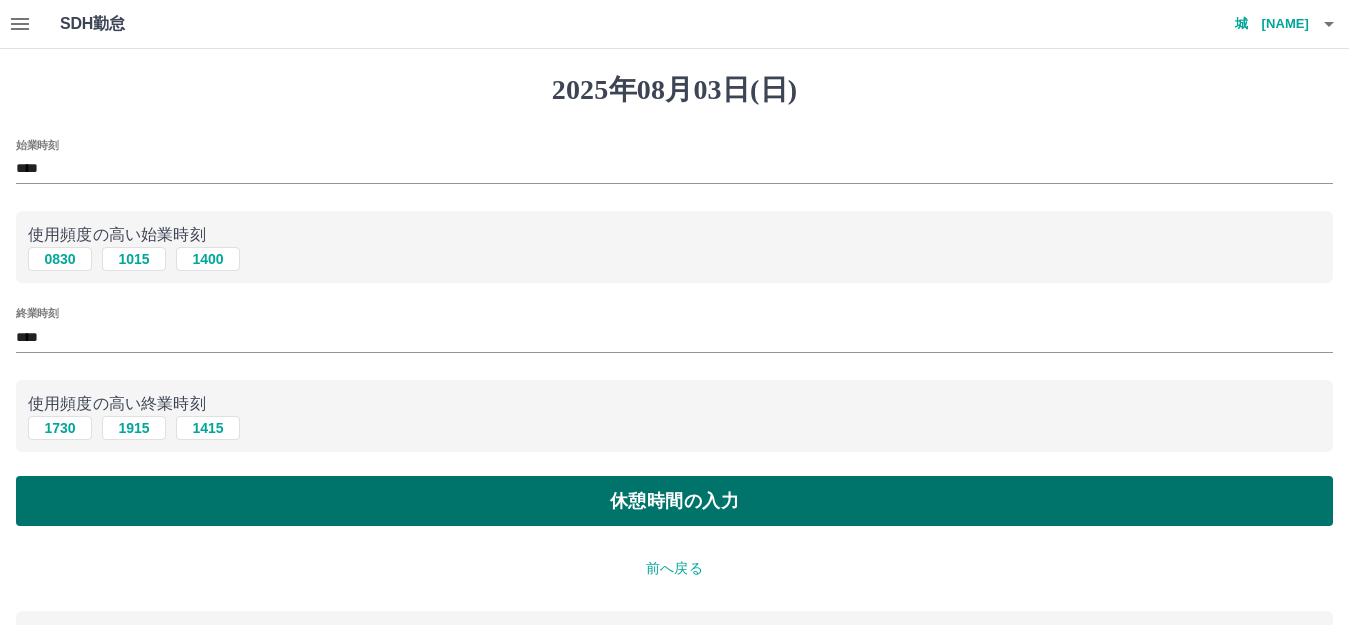 click on "休憩時間の入力" at bounding box center (674, 501) 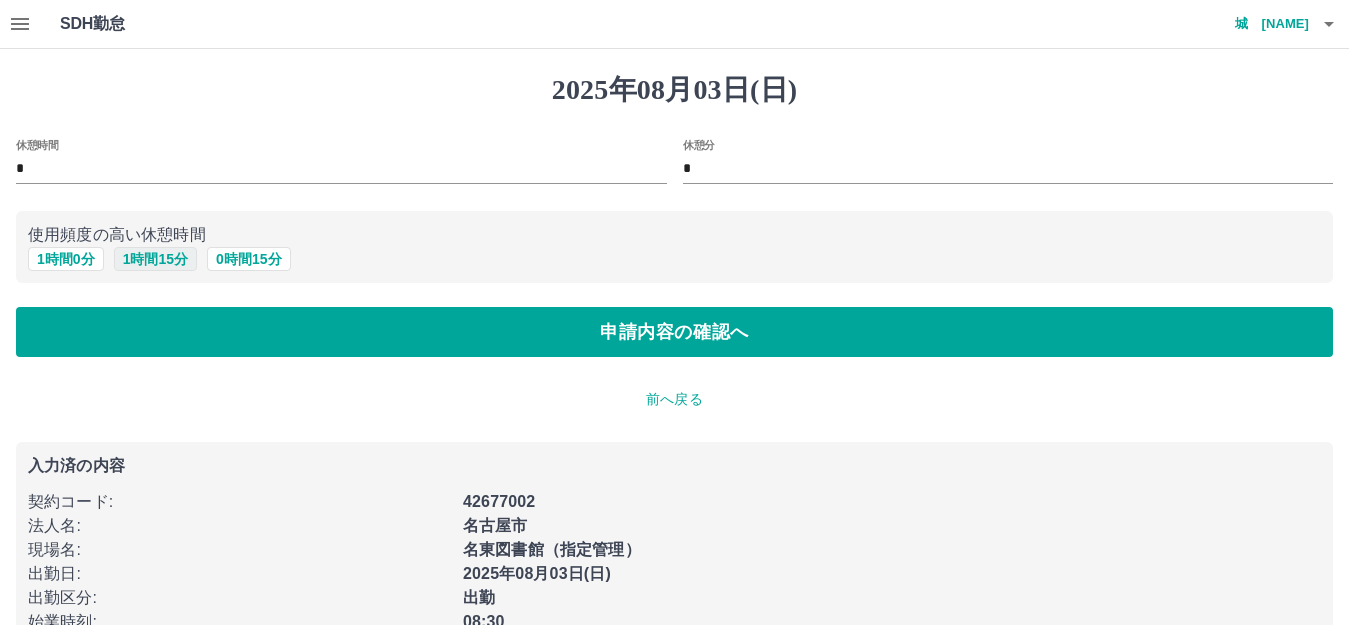 click on "1 時間 15 分" at bounding box center (155, 259) 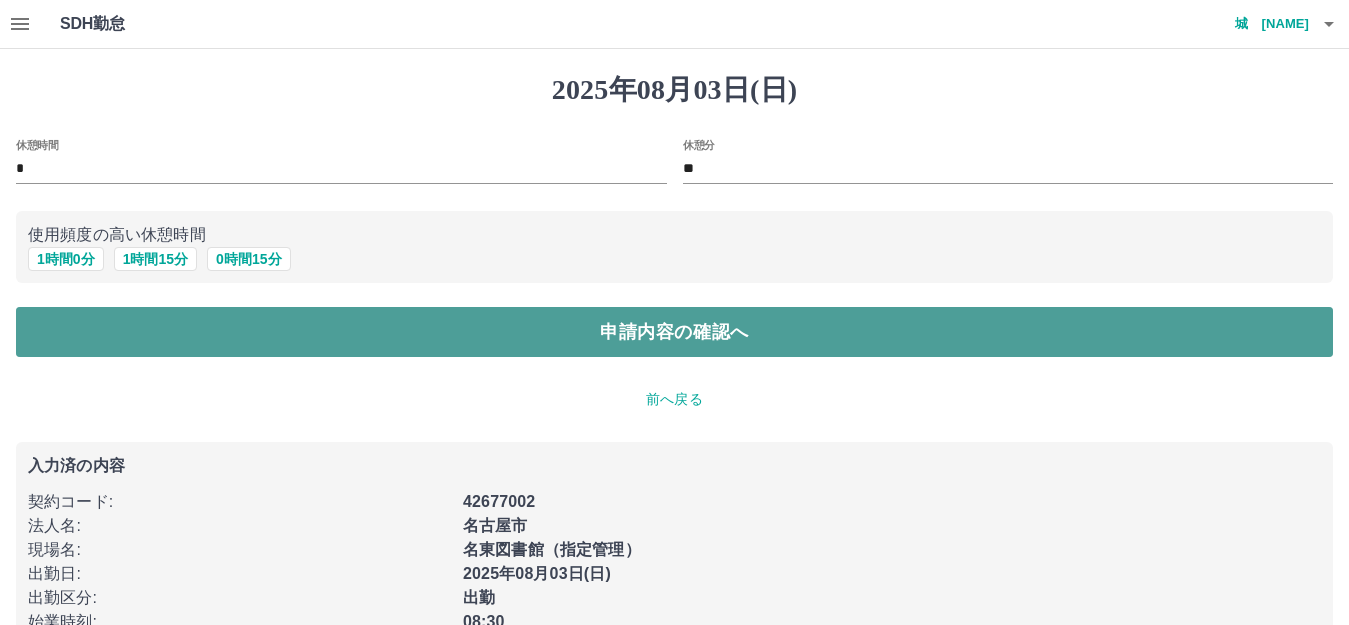 click on "申請内容の確認へ" at bounding box center (674, 332) 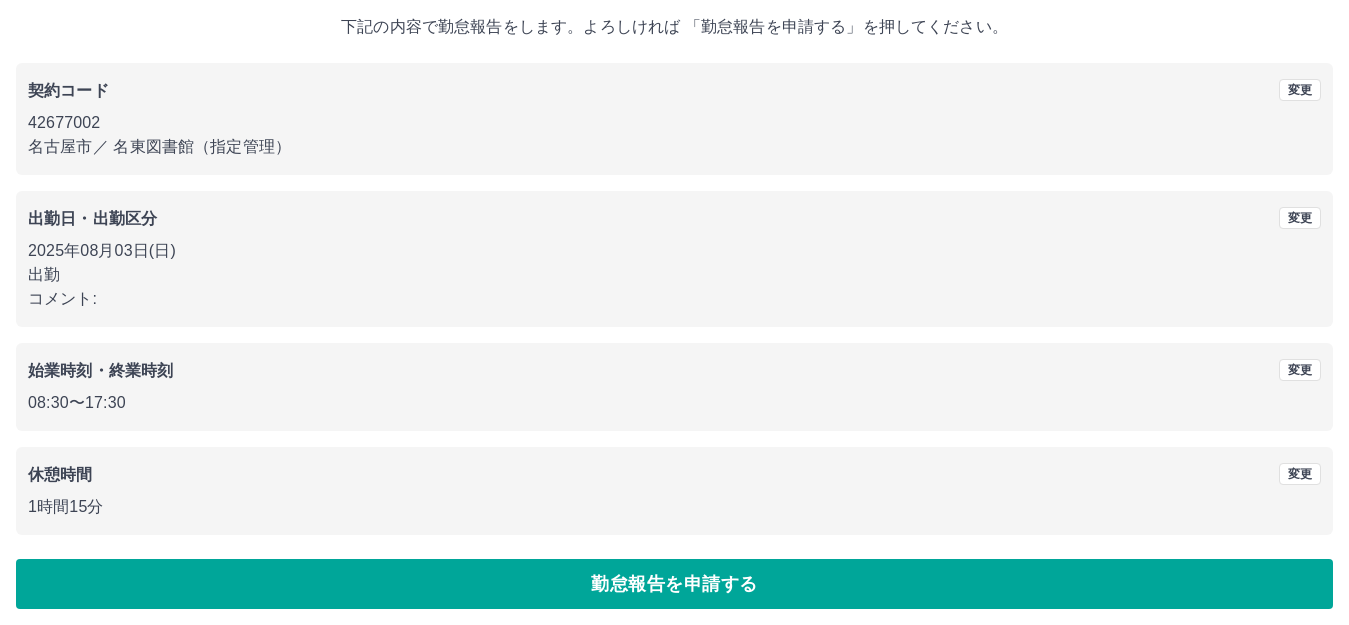 scroll, scrollTop: 124, scrollLeft: 0, axis: vertical 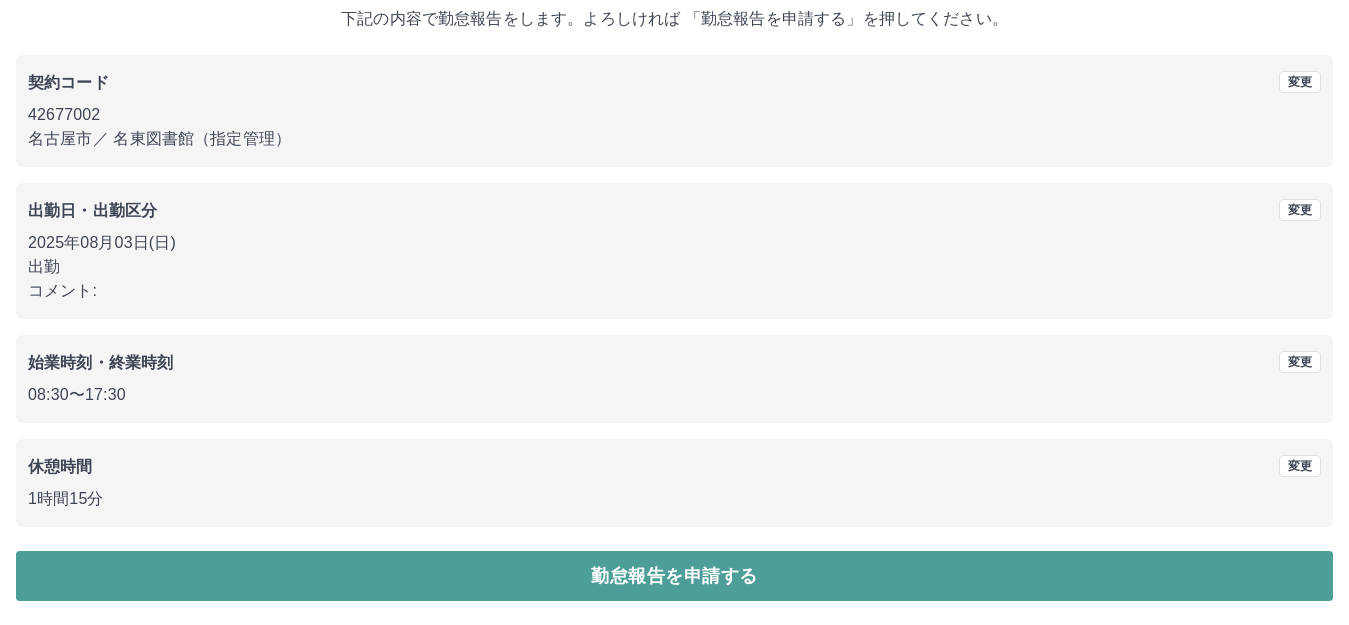 click on "勤怠報告を申請する" at bounding box center (674, 576) 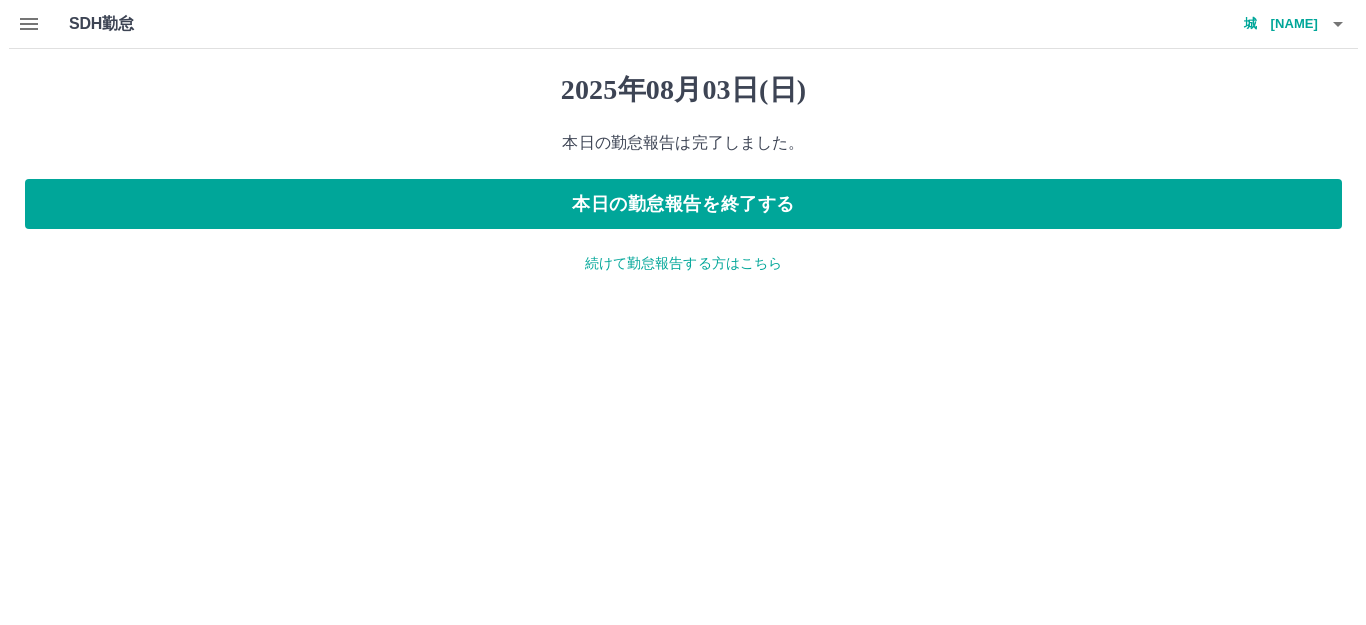 scroll, scrollTop: 0, scrollLeft: 0, axis: both 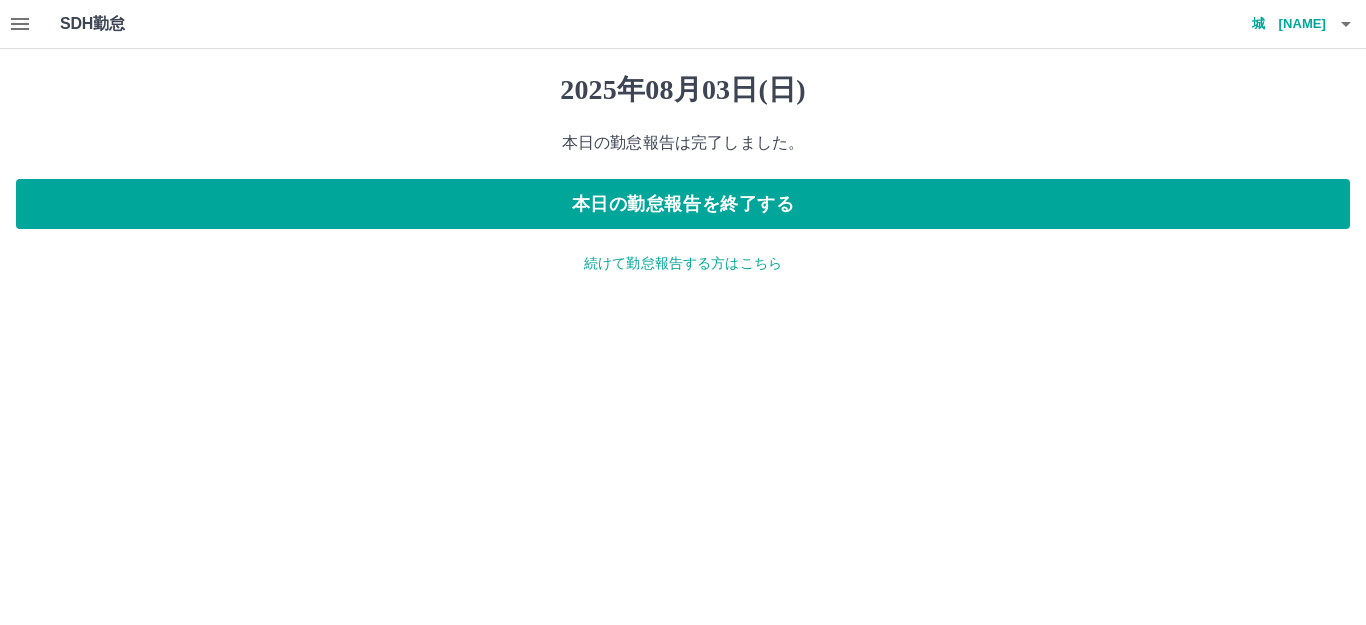 click at bounding box center [1346, 24] 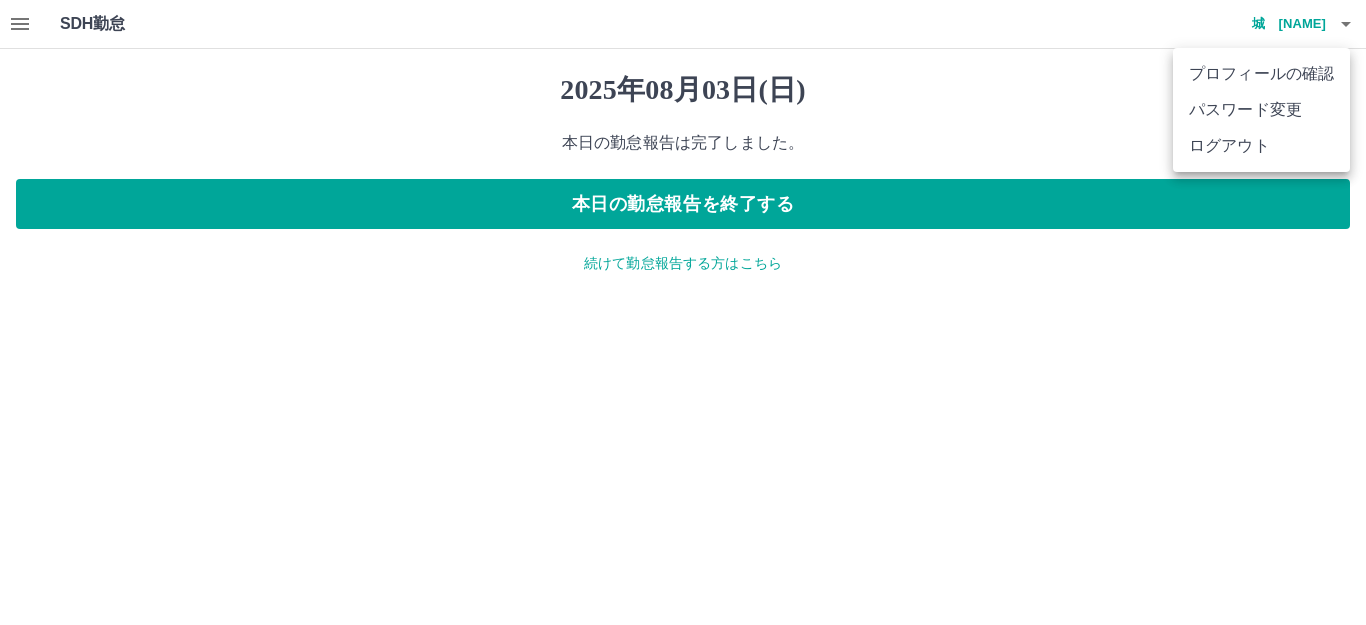 click on "ログアウト" at bounding box center (1261, 146) 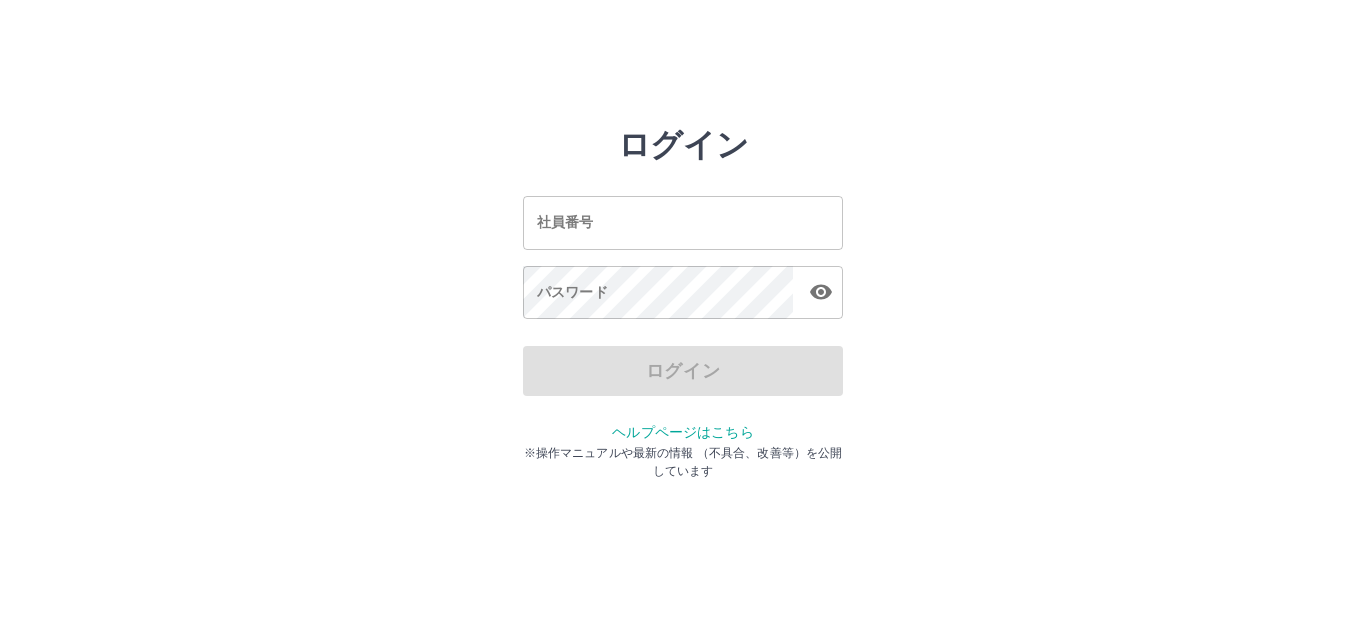 scroll, scrollTop: 0, scrollLeft: 0, axis: both 